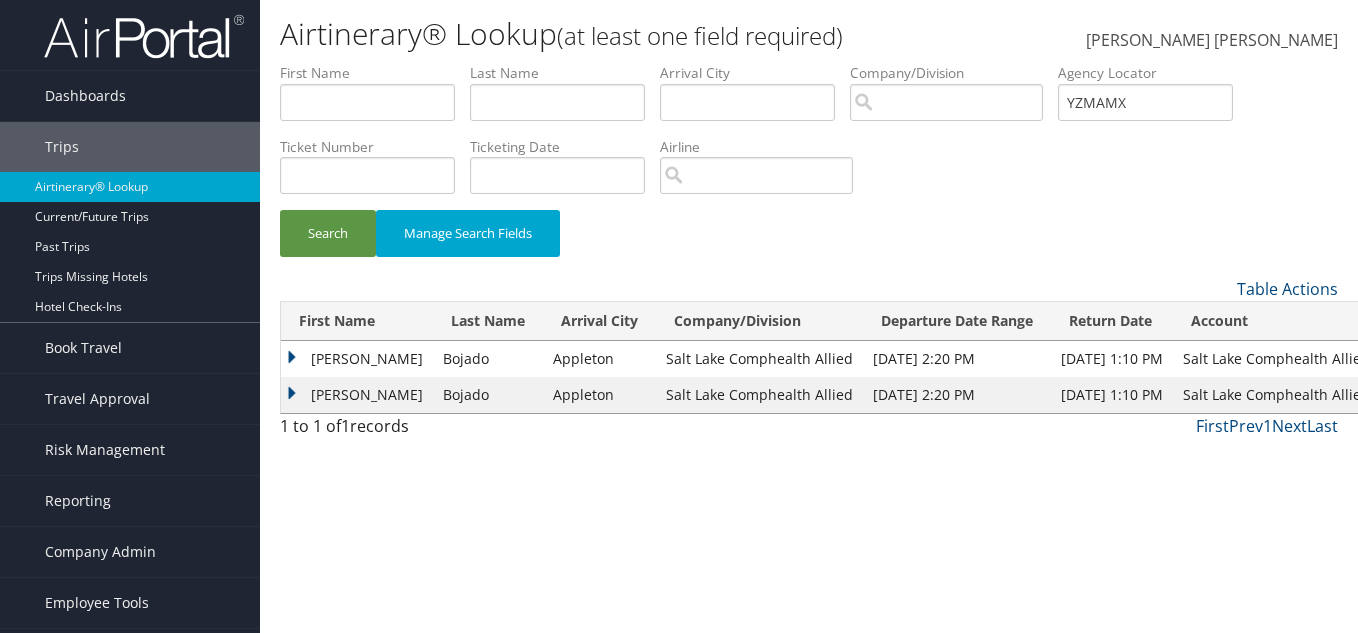 scroll, scrollTop: 0, scrollLeft: 0, axis: both 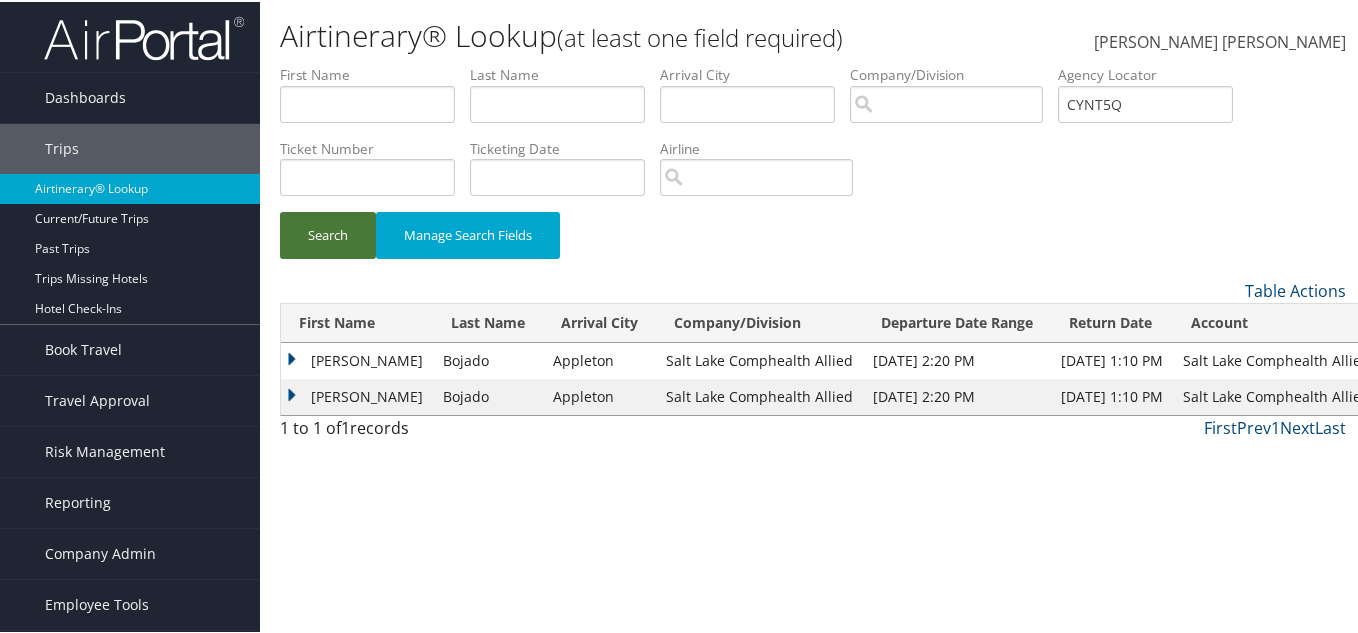 type on "CYNT5Q" 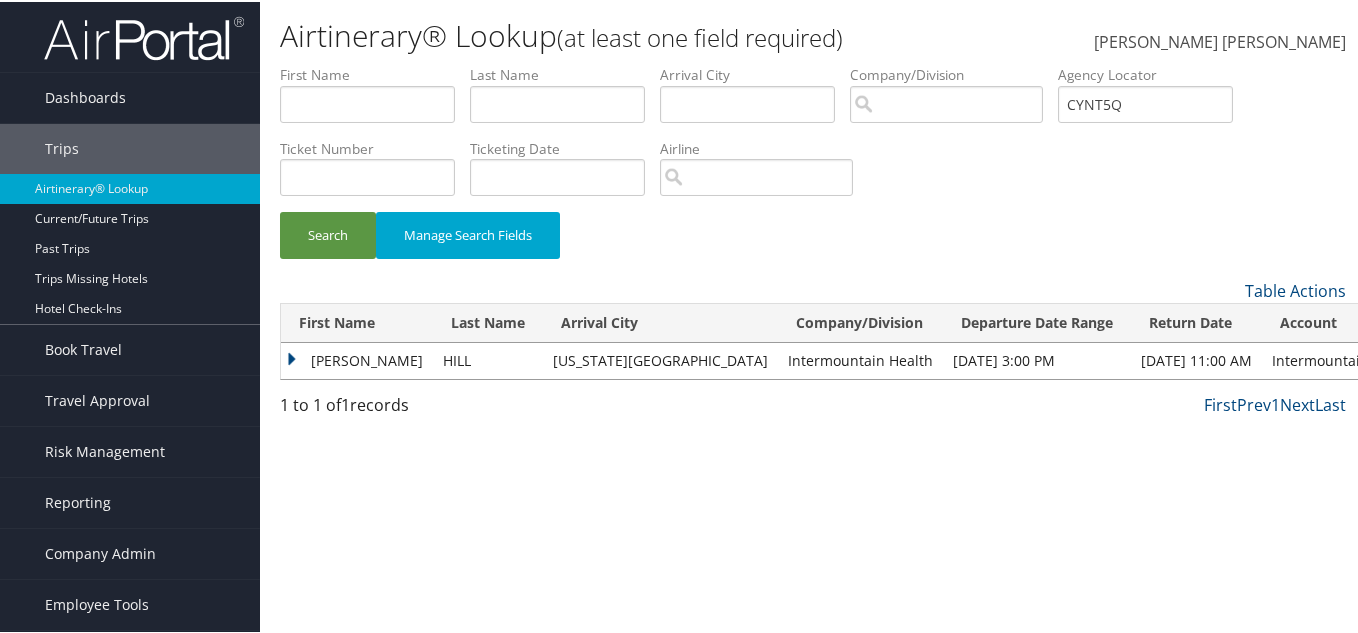 click on "CRAIG ALAN" at bounding box center [357, 359] 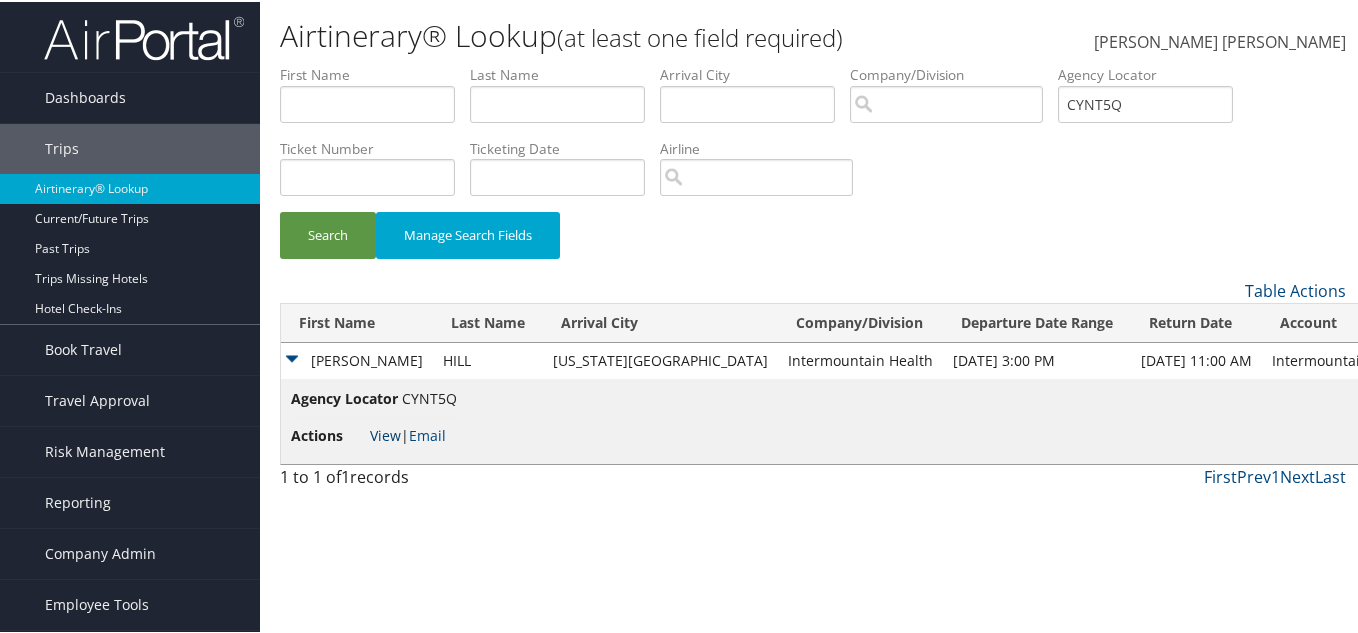 click on "View" at bounding box center [385, 433] 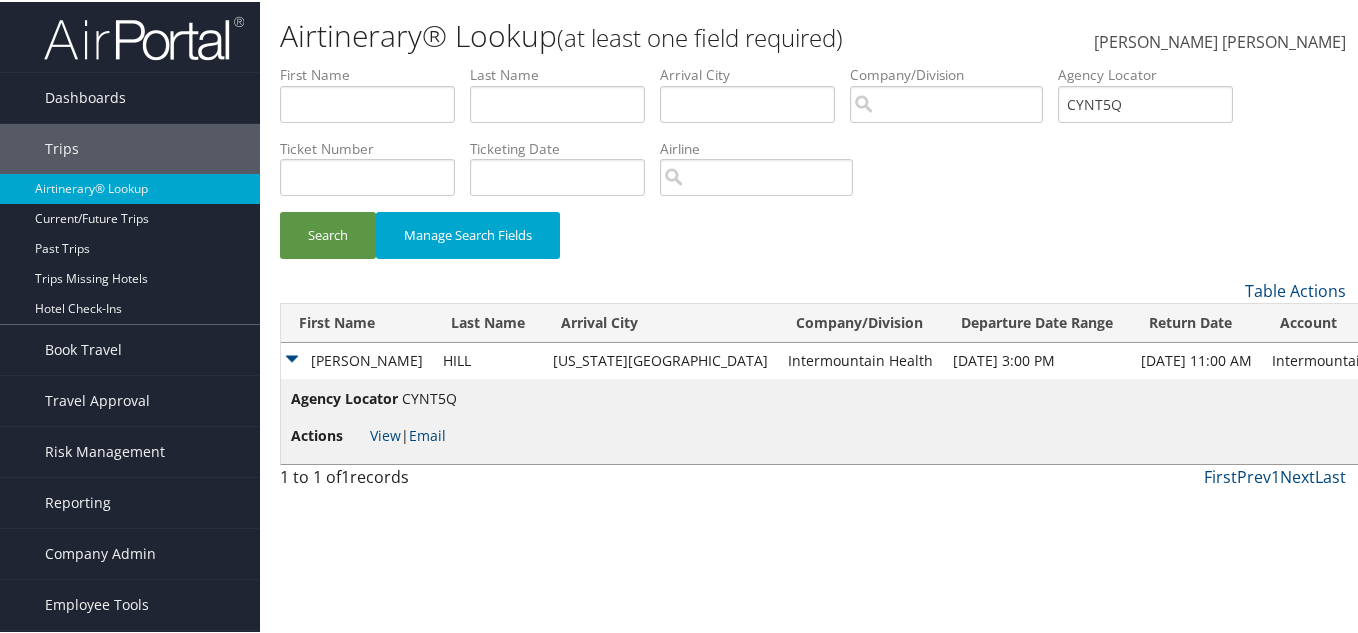 drag, startPoint x: 972, startPoint y: 263, endPoint x: 1018, endPoint y: 222, distance: 61.6198 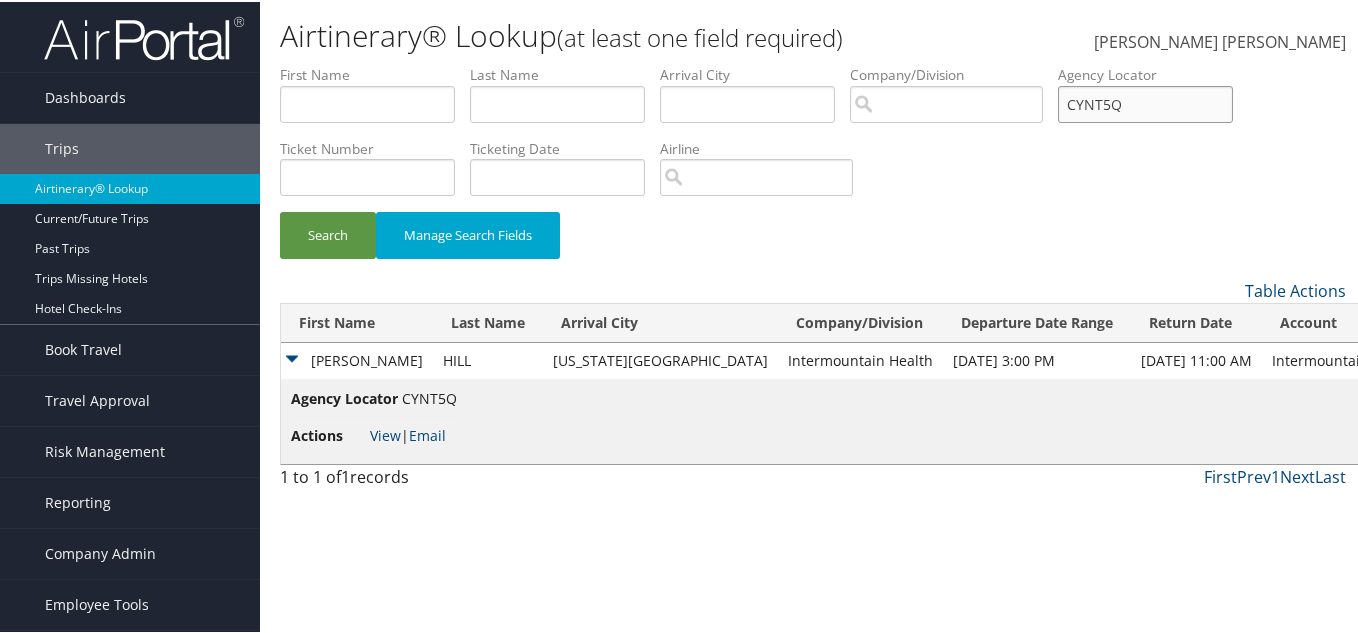 click on "CYNT5Q" at bounding box center (1145, 102) 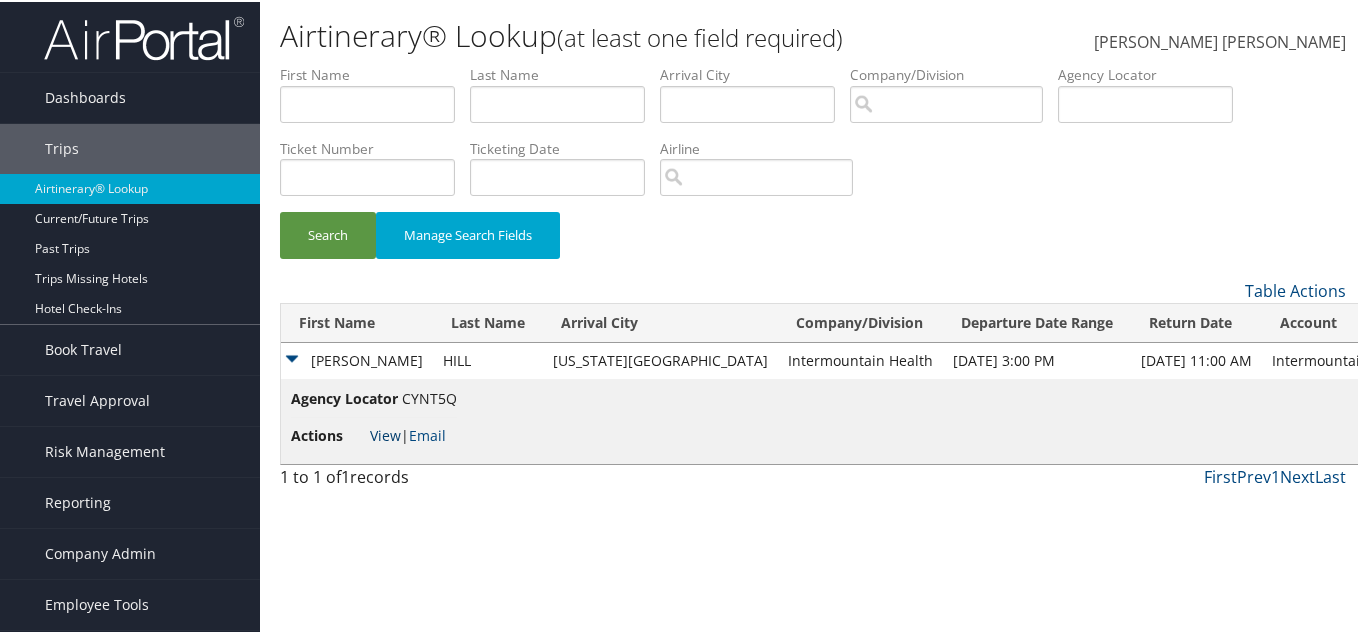 click on "View" at bounding box center (385, 433) 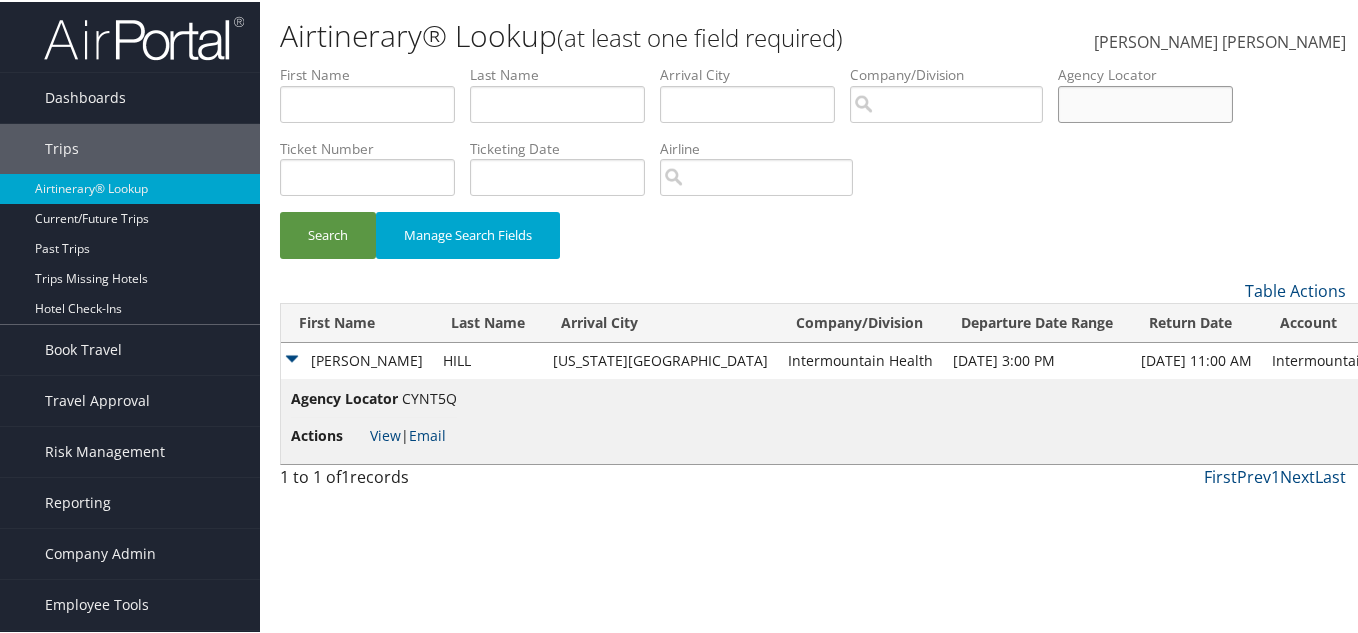 click at bounding box center (1145, 102) 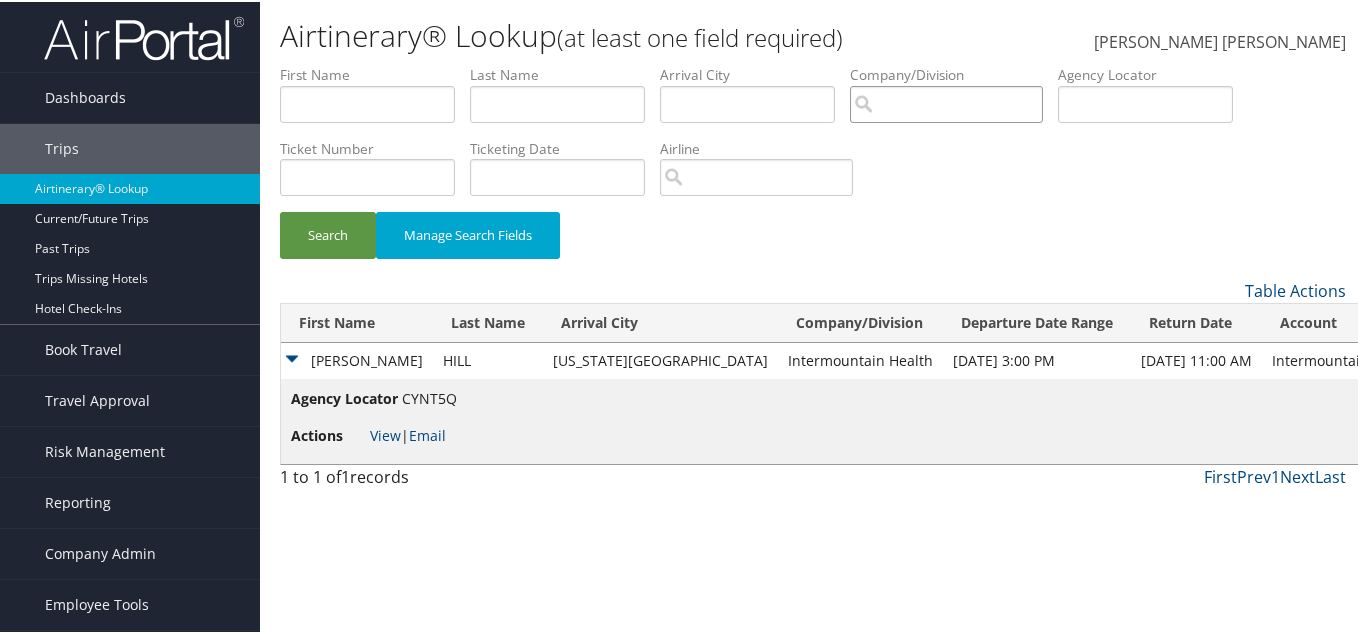 click at bounding box center [946, 102] 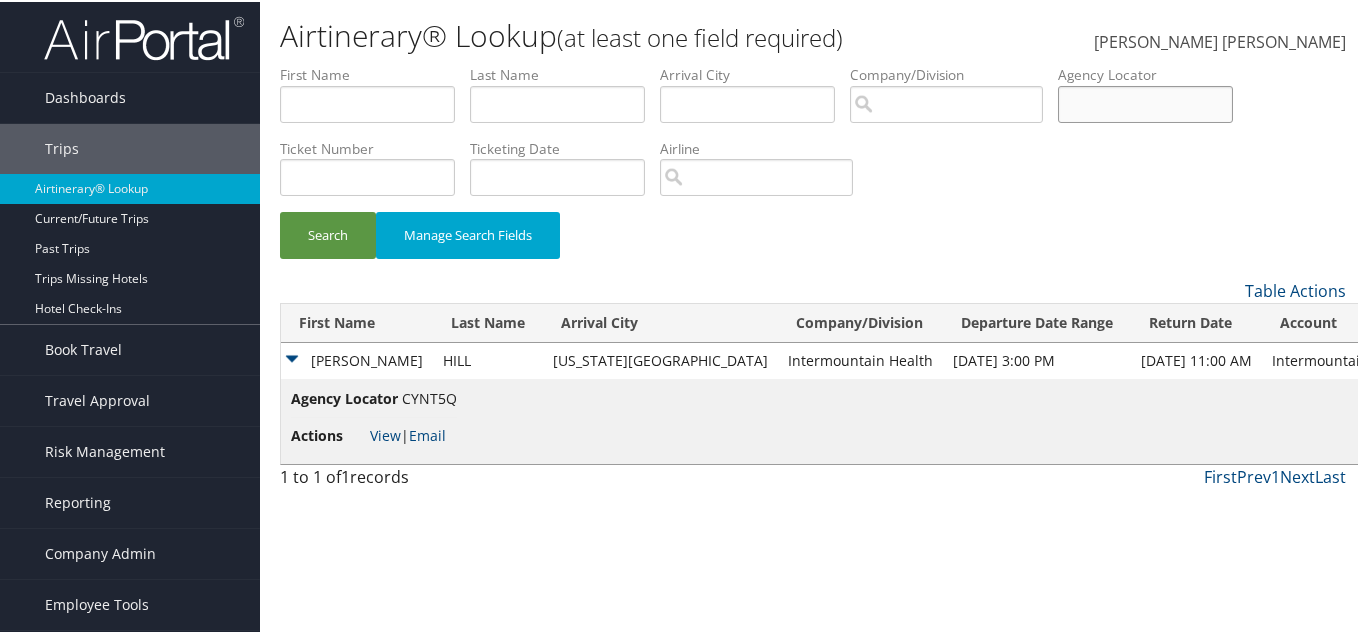 click at bounding box center [1145, 102] 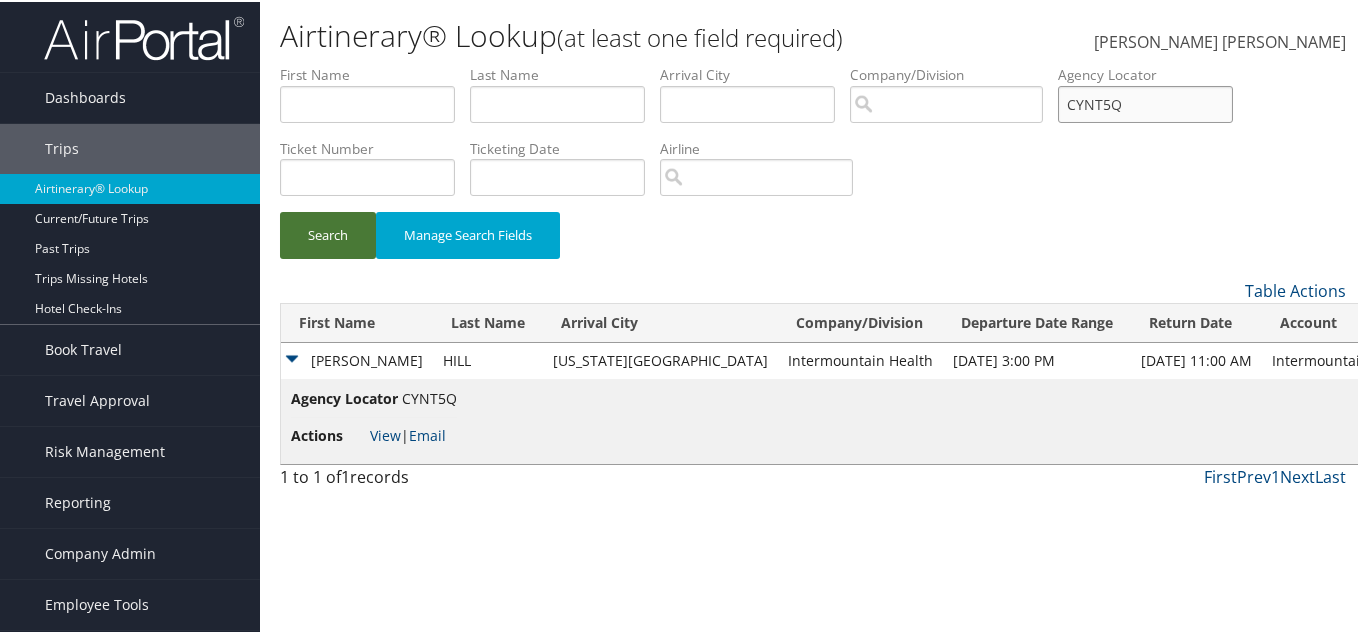 type on "CYNT5Q" 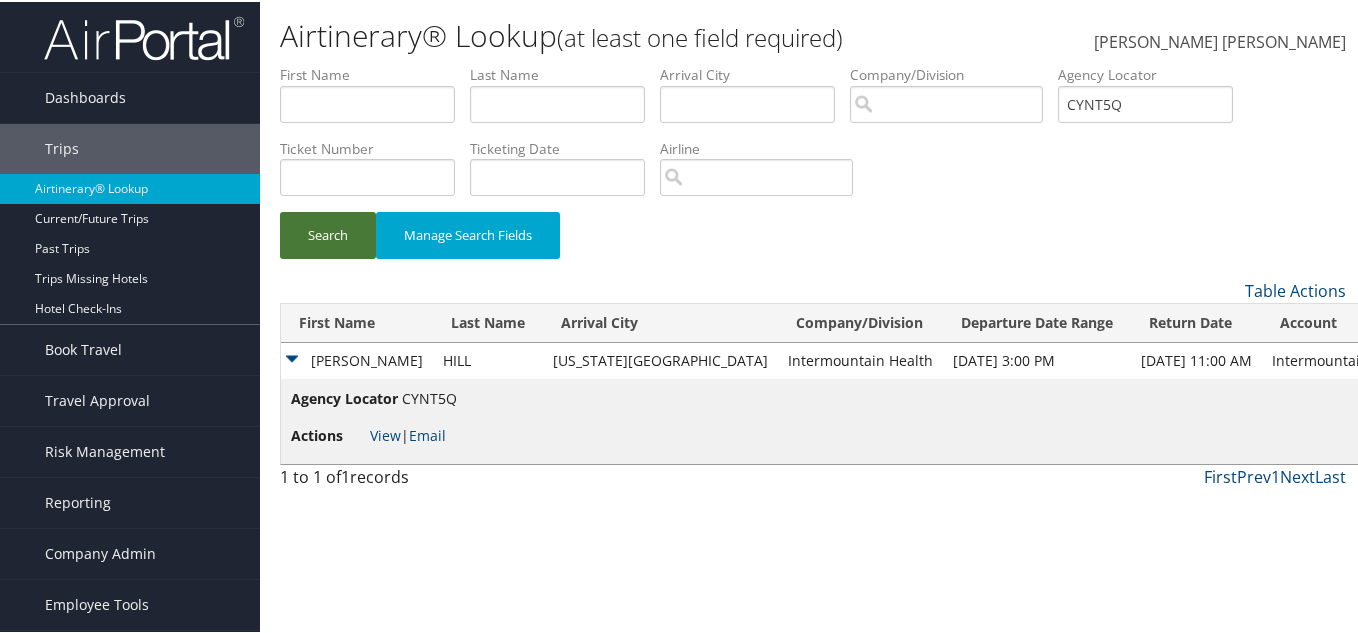 click on "Search" at bounding box center [328, 233] 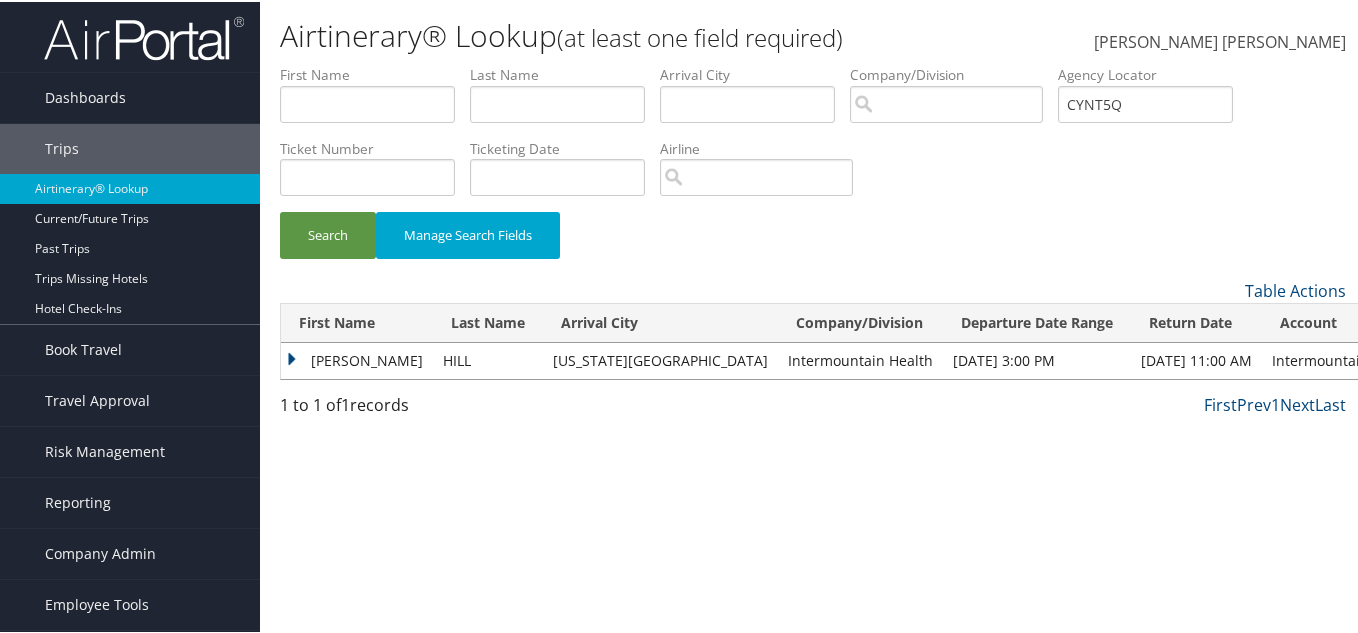 click on "CRAIG ALAN" at bounding box center [357, 359] 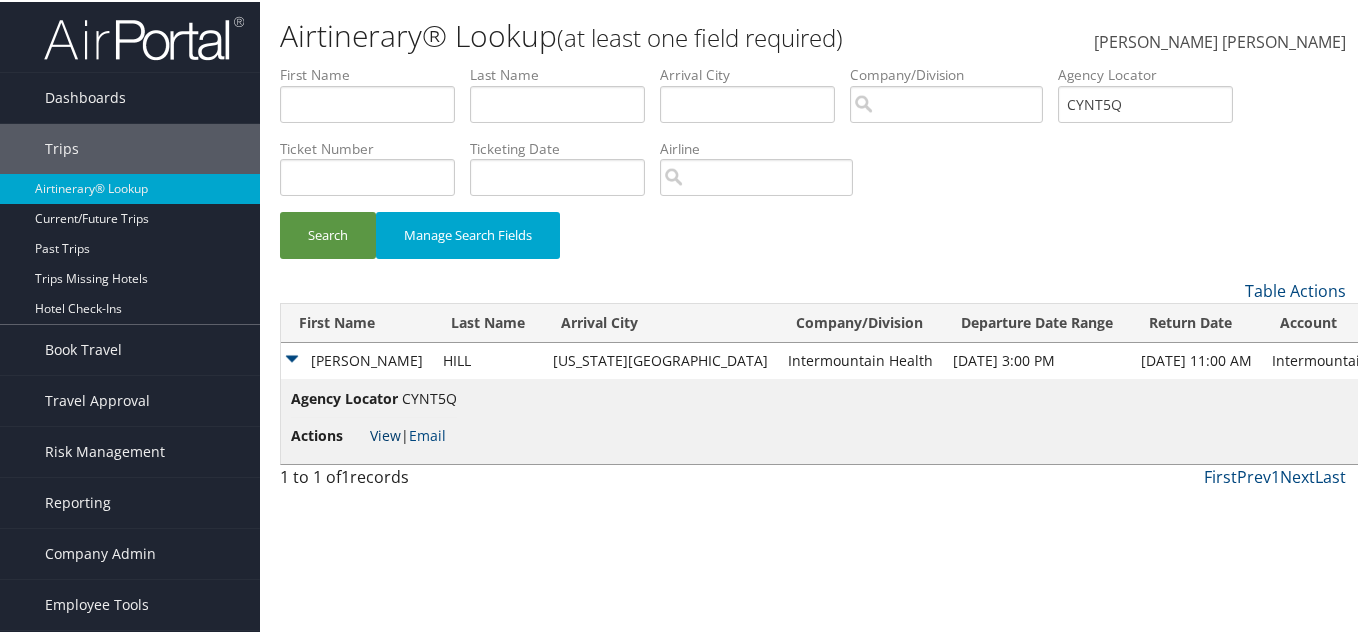click on "View" at bounding box center [385, 433] 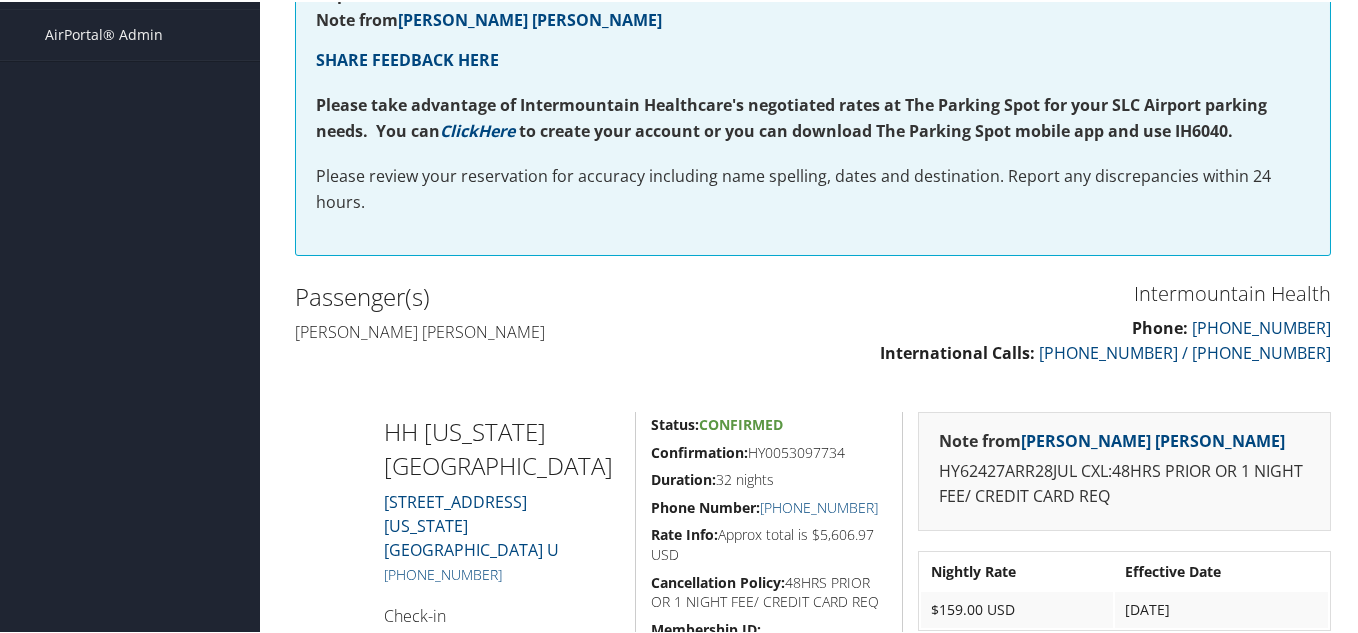 scroll, scrollTop: 667, scrollLeft: 0, axis: vertical 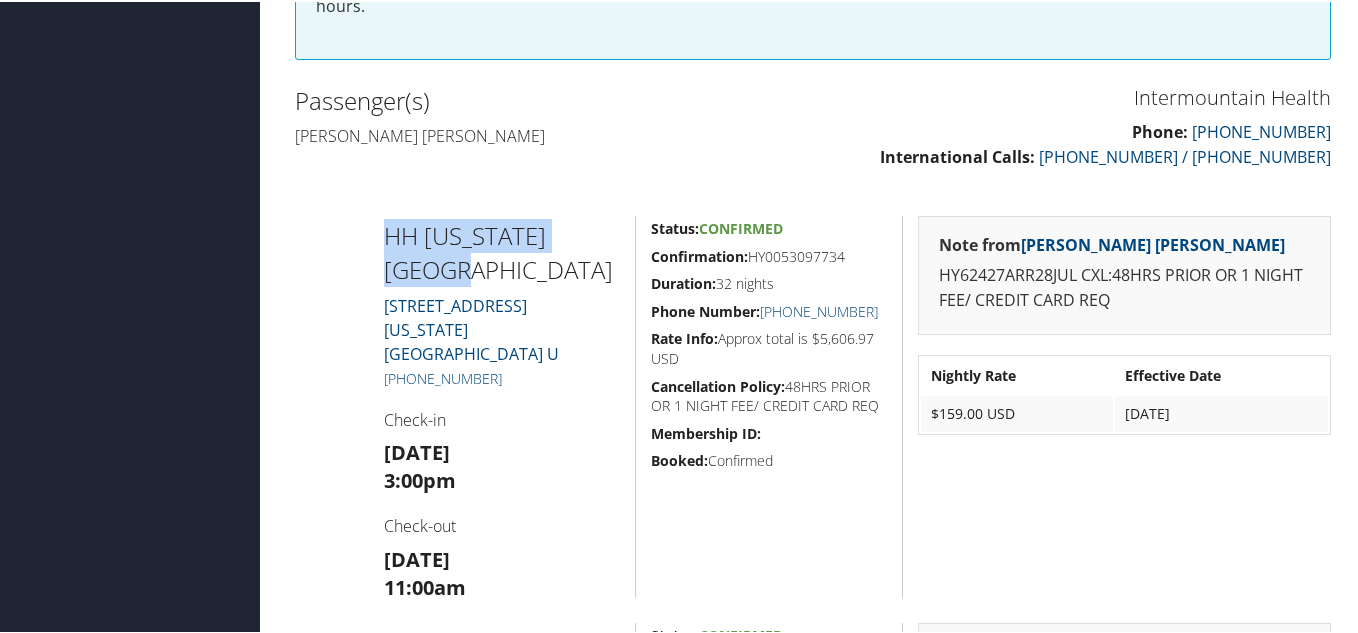 drag, startPoint x: 366, startPoint y: 188, endPoint x: 596, endPoint y: 245, distance: 236.95781 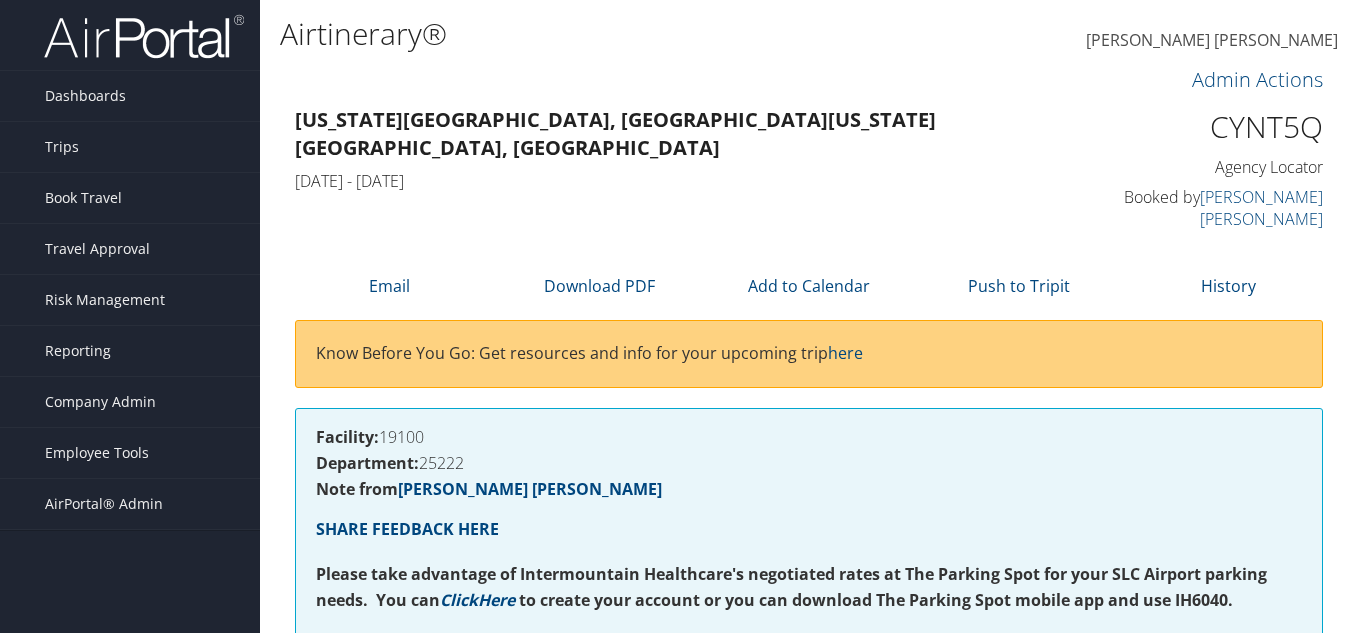 click on "Dashboards AirPortal 360™ (Manager) AirPortal 360™ (Agent) My Travel Dashboard   Trips Airtinerary® Lookup Current/Future Trips Past Trips Trips Missing Hotels Hotel Check-ins   Book Travel Agent Booking Request Approval Request (Beta) Book/Manage Online Trips   Travel Approval Pending Trip Approvals Approved Trips Canceled Trips Approvals (Beta)   Risk Management SecurityLogic® Map SecurityLogic® Reporting beta Assistance Requests Travel Alerts Notifications   Reporting Unused Tickets Savings Tracker Value Scorecard Virtual Pay Lookup Domo Prime Analytics   Company Admin Company Information Configure Approval Types (Beta) People Users (Beta) Vendor Contracts Travel Agency Contacts Help Desk Travel Policy Forms Of Payment Service Fees  Reporting Fields (Beta) Report Settings Technology Settings Airtinerary® Settings Virtual Pay Settings Notes" at bounding box center [679, 1347] 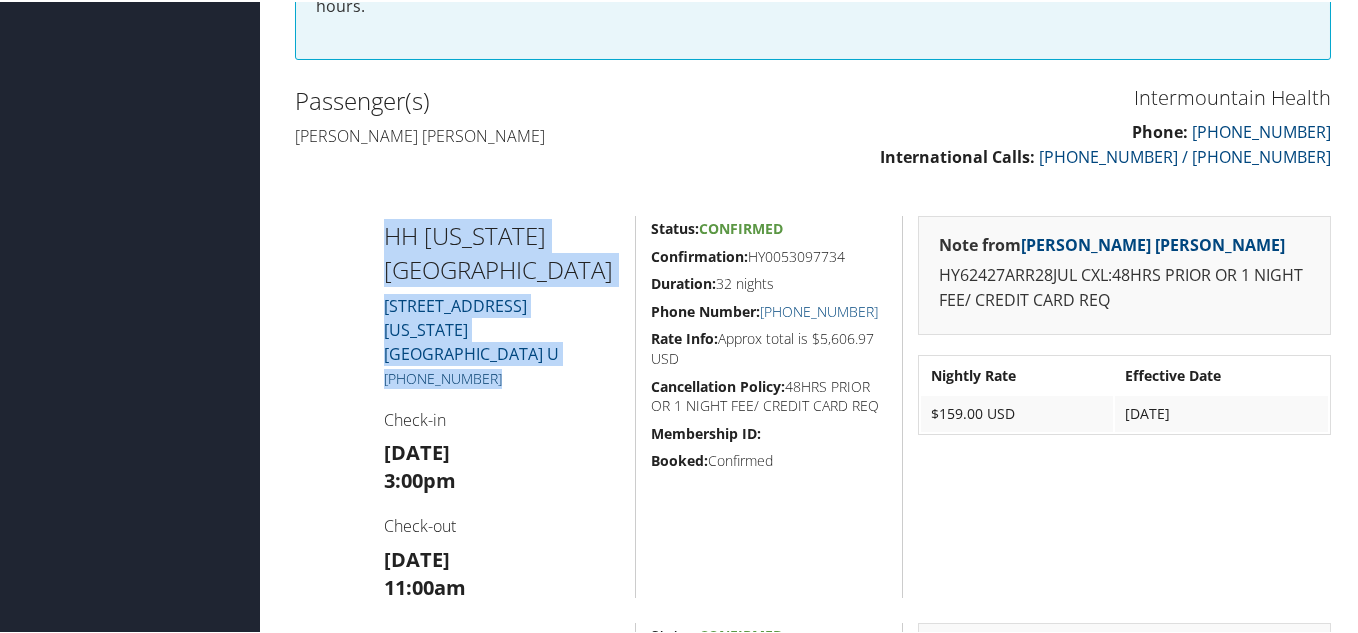 drag, startPoint x: 407, startPoint y: 333, endPoint x: 472, endPoint y: 334, distance: 65.00769 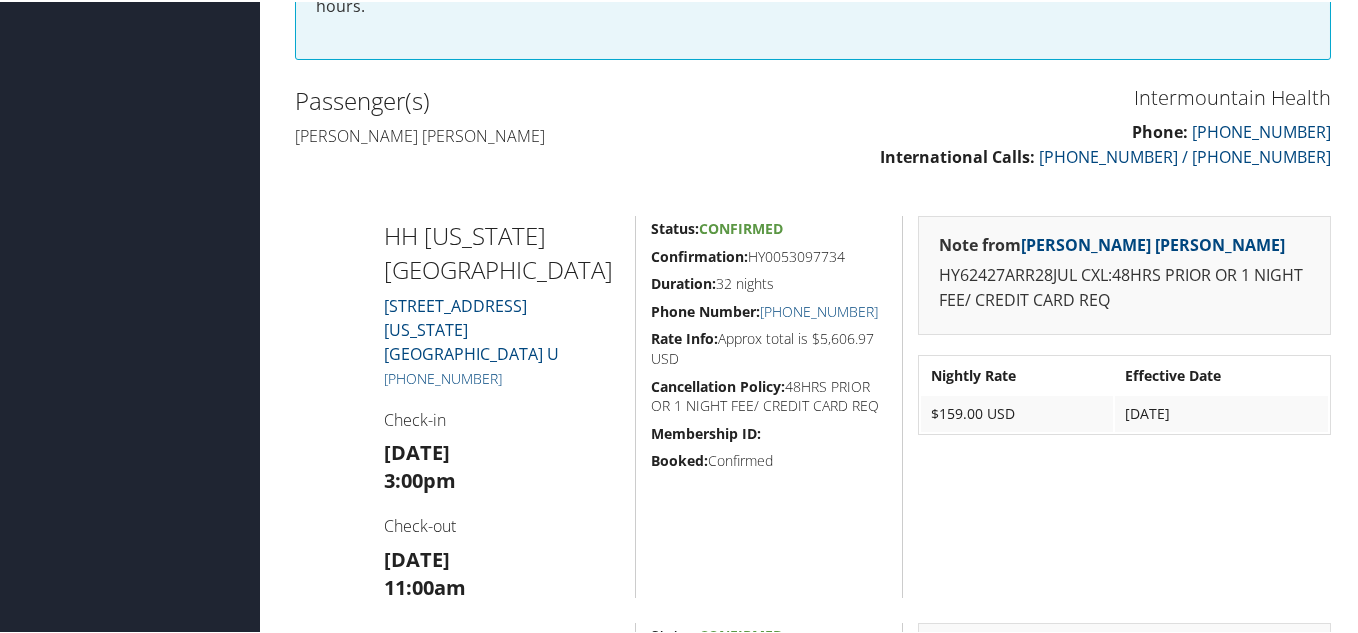 click on "HH COLORADO SPRINGS
2875 Zeppelin Rd  Colorado Springs CO 80916 U
+1 (719) 622-4600
Check-in
Mon 28 Jul
3:00pm
Check-out
Fri 29 Aug
11:00am" at bounding box center [502, 405] 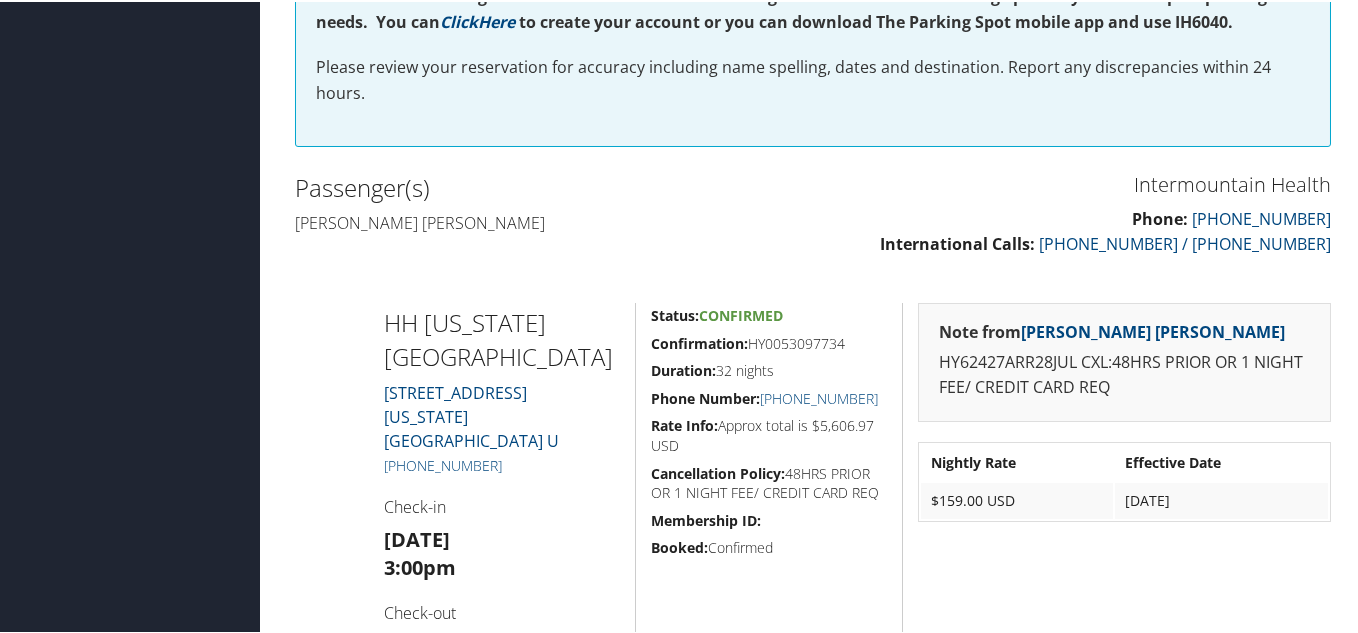 scroll, scrollTop: 503, scrollLeft: 0, axis: vertical 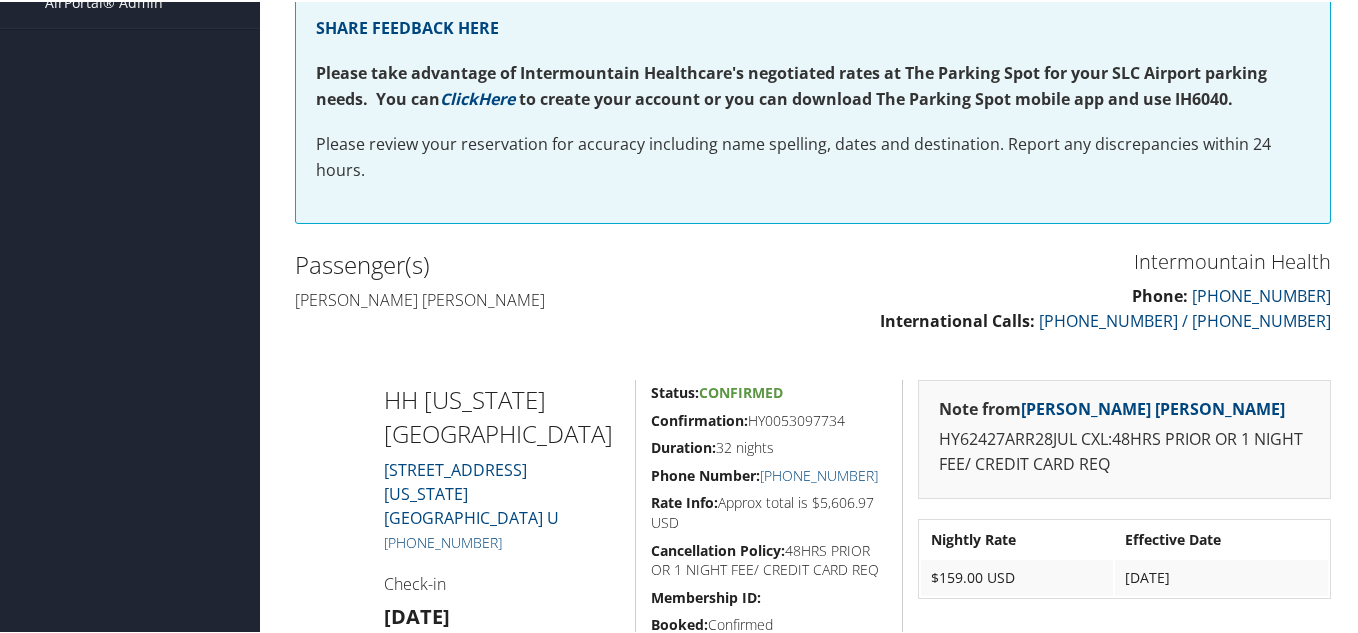 click on "Phone:   888-297-8814              International Calls:   801-327-7675 / 801-327-7727" at bounding box center (1079, 307) 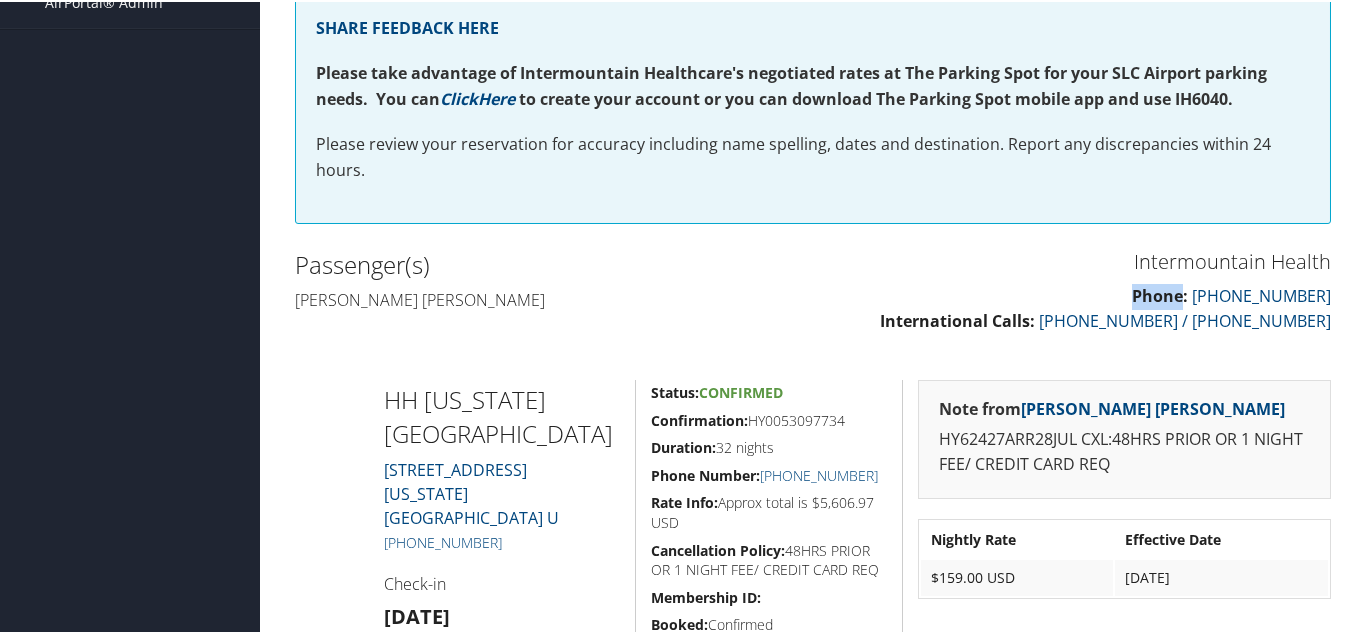 click on "Intermountain Health
Phone:   888-297-8814              International Calls:   801-327-7675 / 801-327-7727" at bounding box center [1079, 297] 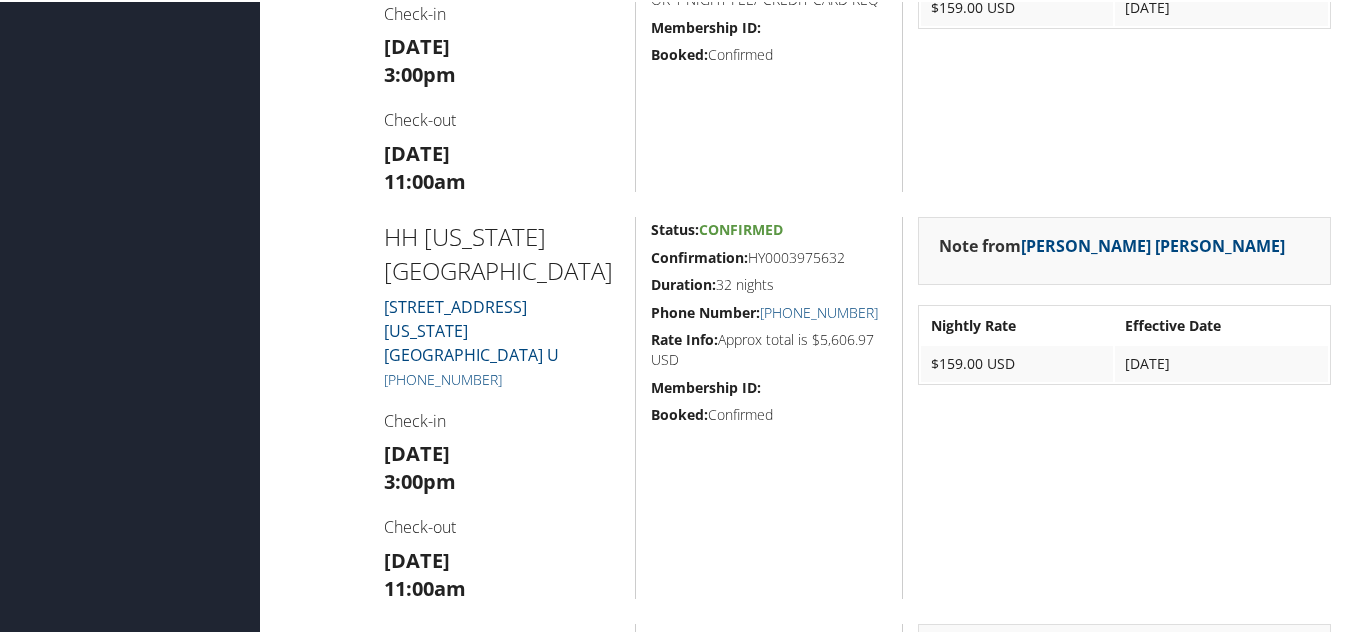 scroll, scrollTop: 1169, scrollLeft: 0, axis: vertical 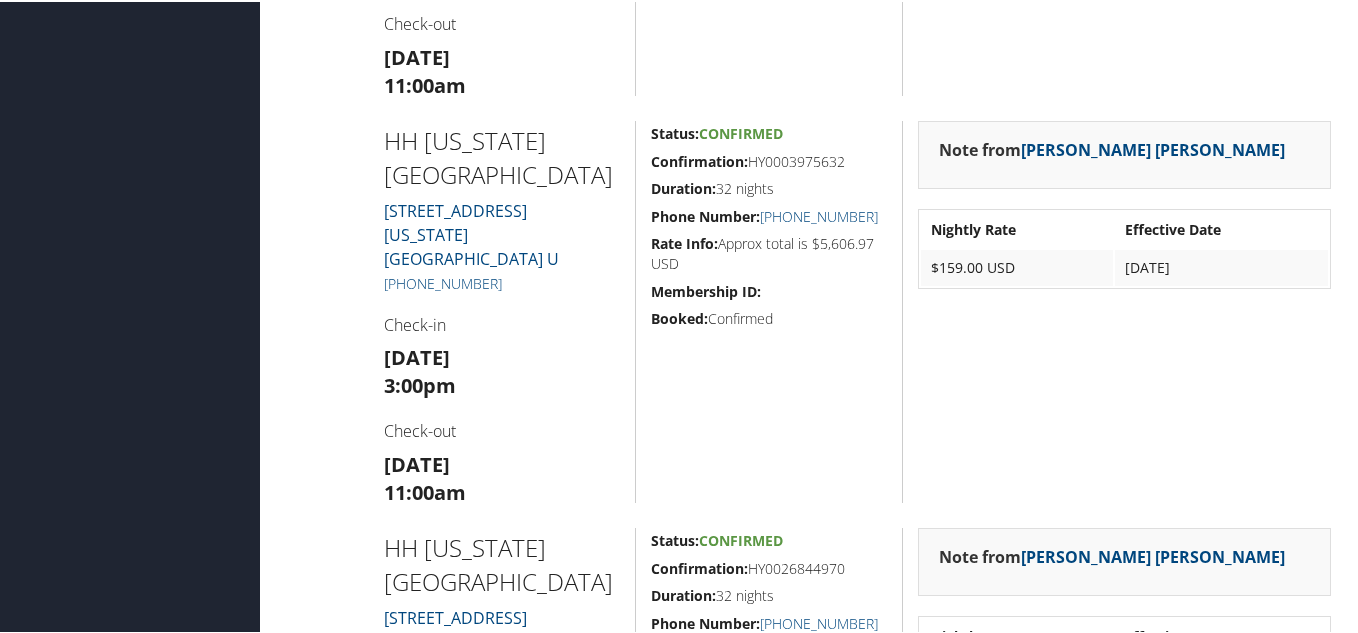 drag, startPoint x: 731, startPoint y: 162, endPoint x: 801, endPoint y: 157, distance: 70.178345 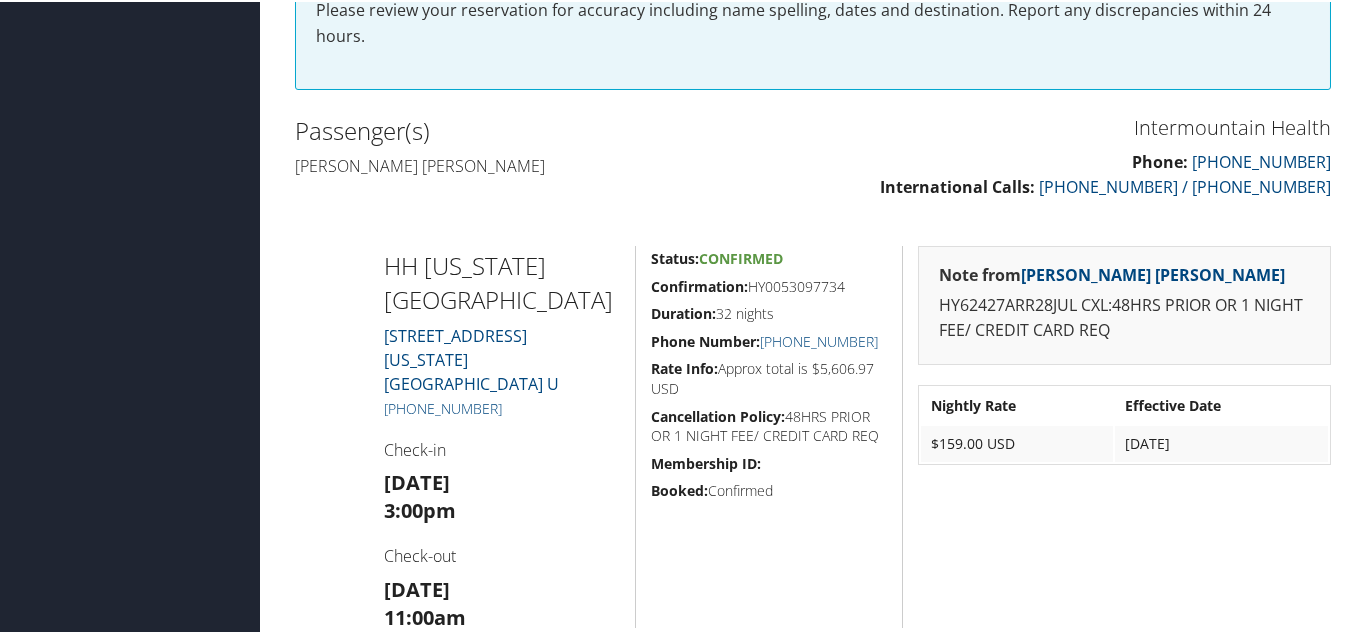 scroll, scrollTop: 636, scrollLeft: 0, axis: vertical 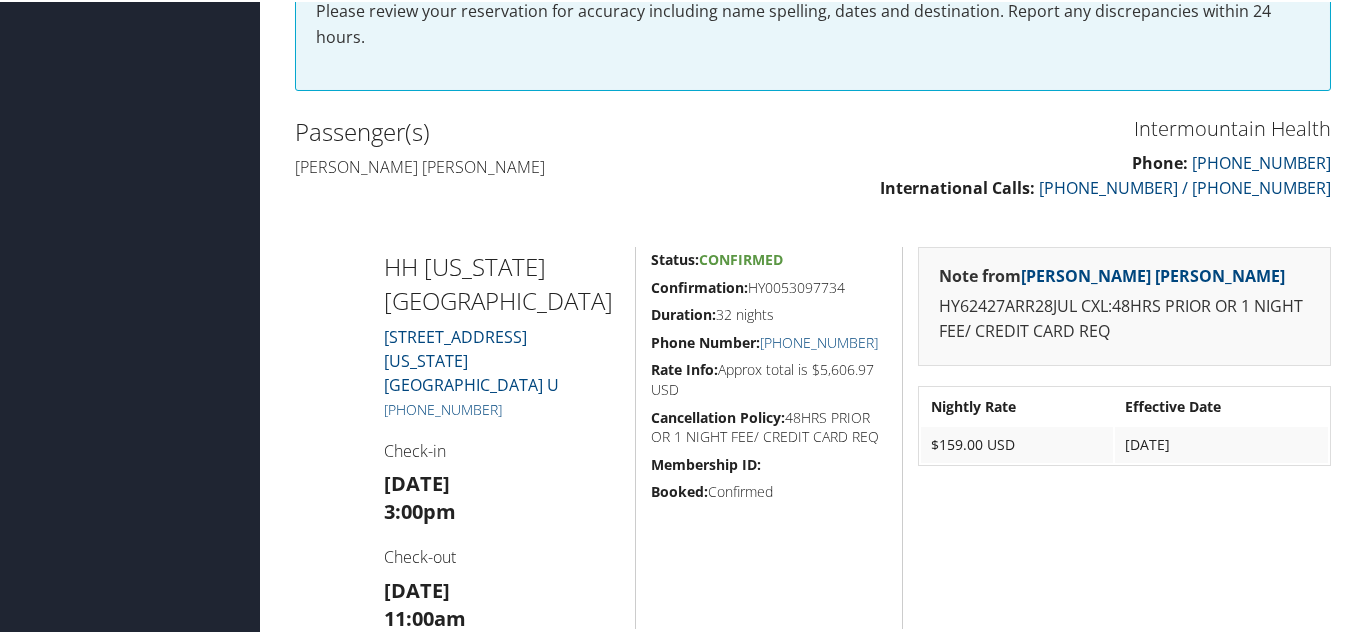 drag, startPoint x: 743, startPoint y: 263, endPoint x: 853, endPoint y: 262, distance: 110.00455 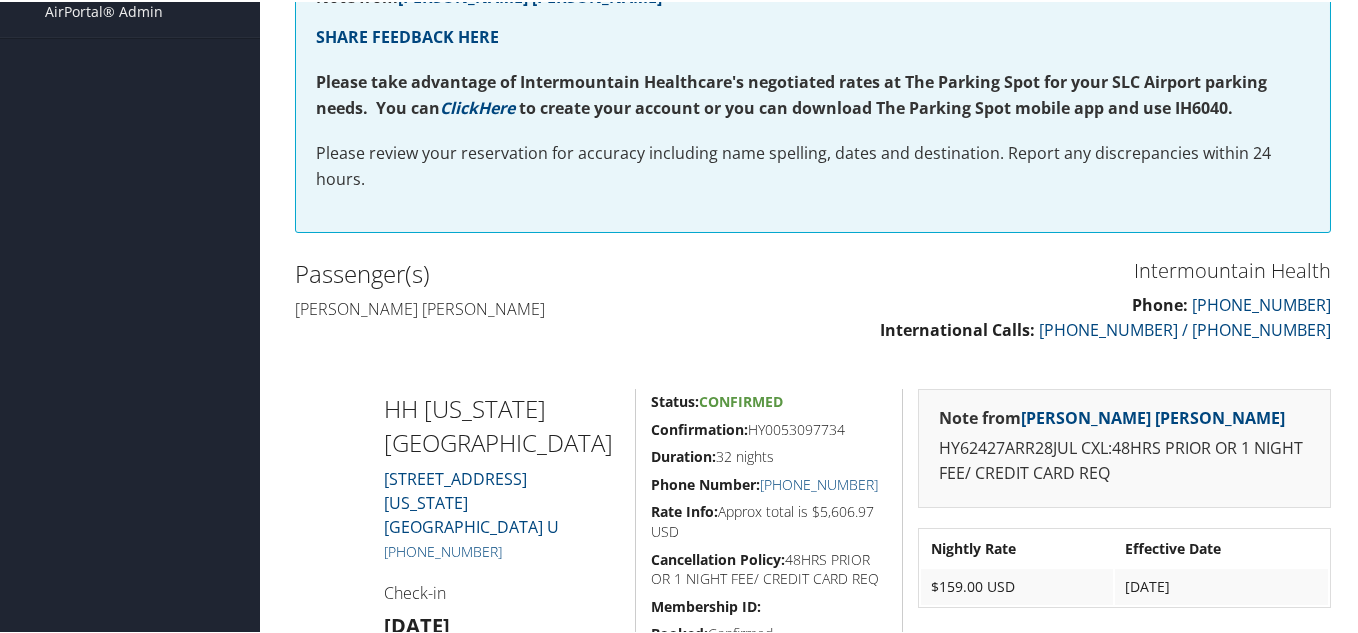 scroll, scrollTop: 600, scrollLeft: 0, axis: vertical 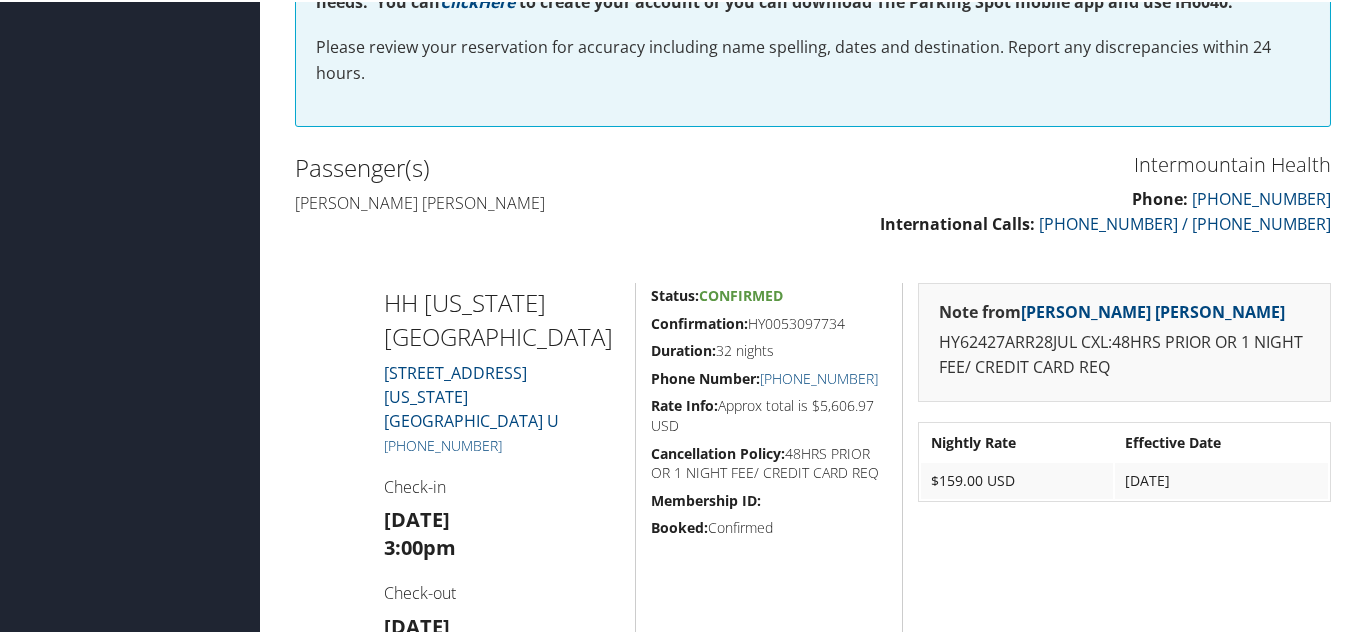 drag, startPoint x: 782, startPoint y: 316, endPoint x: 714, endPoint y: 327, distance: 68.88396 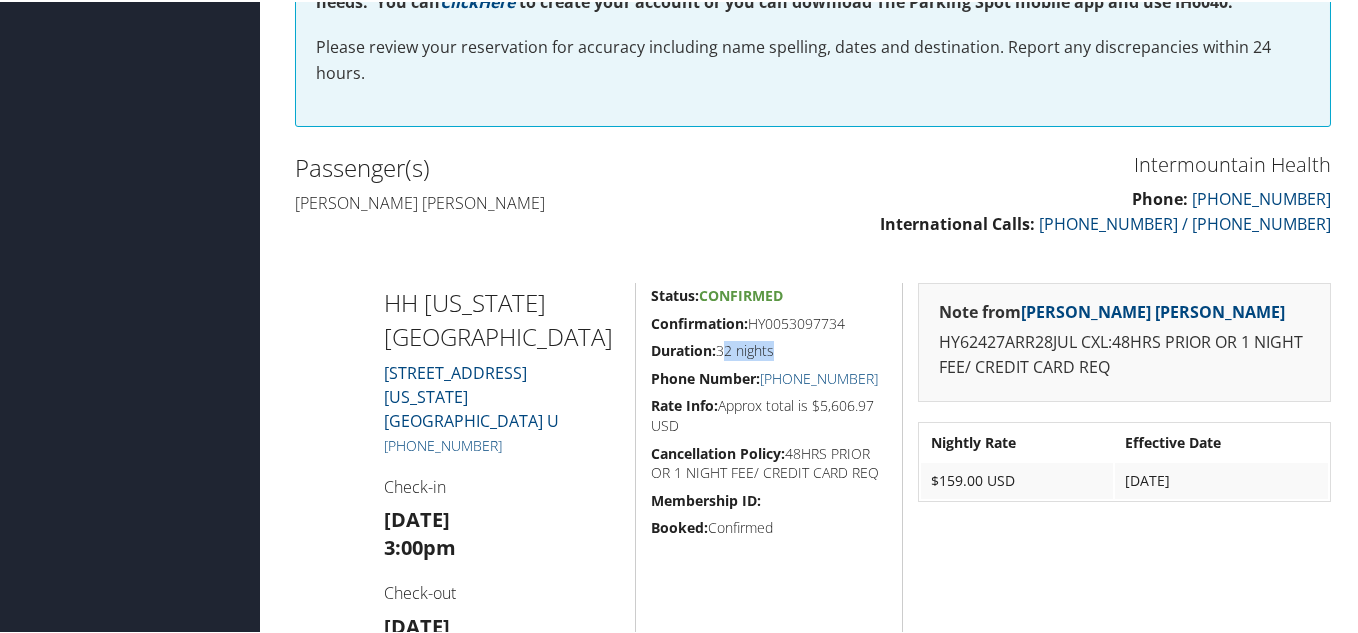 drag, startPoint x: 779, startPoint y: 321, endPoint x: 717, endPoint y: 326, distance: 62.201286 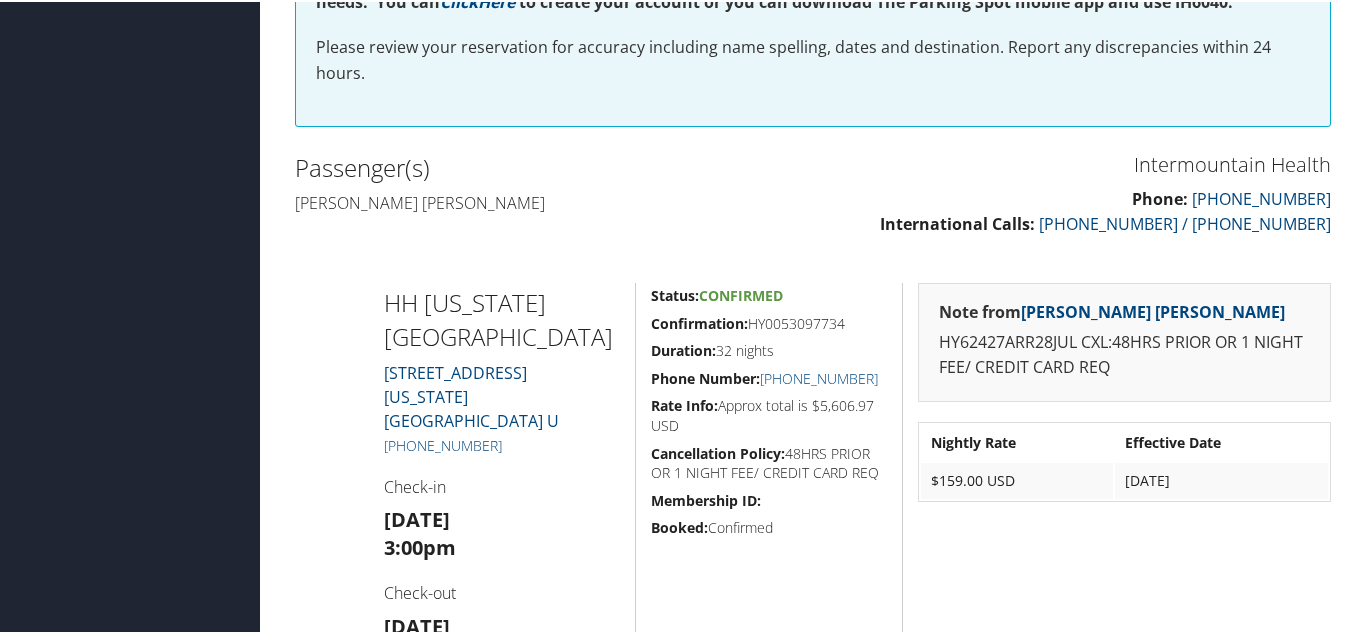 click on "Phone Number:" at bounding box center [705, 376] 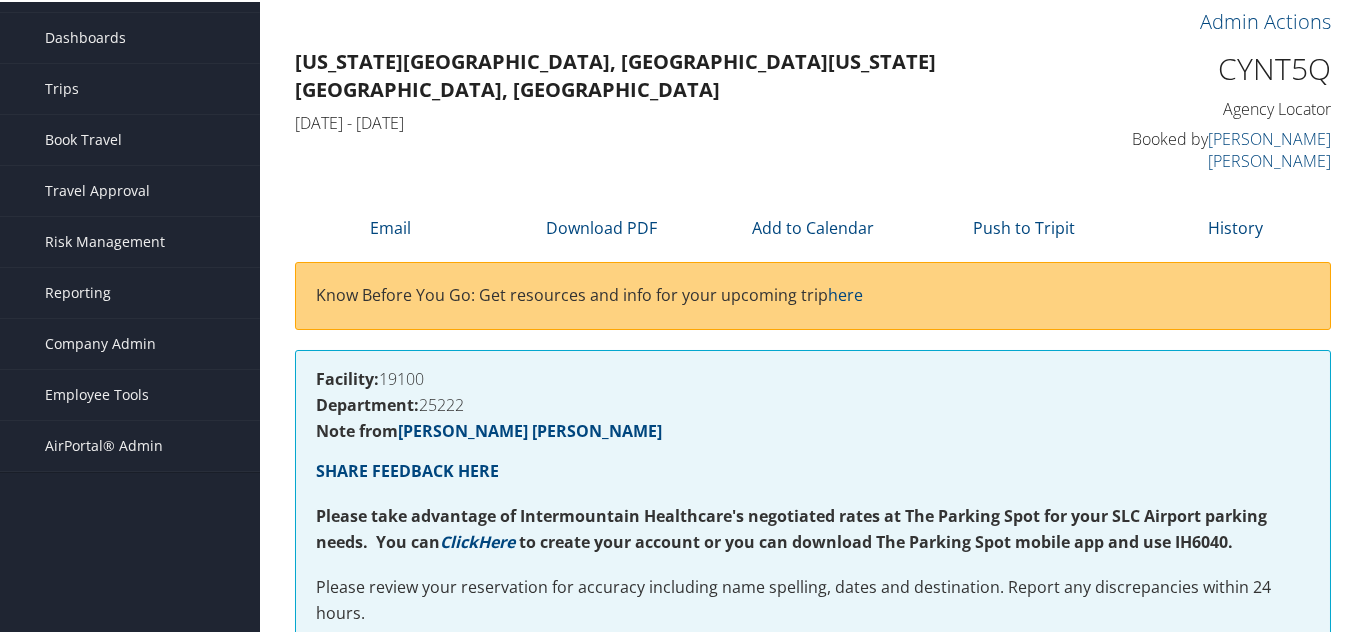 scroll, scrollTop: 0, scrollLeft: 0, axis: both 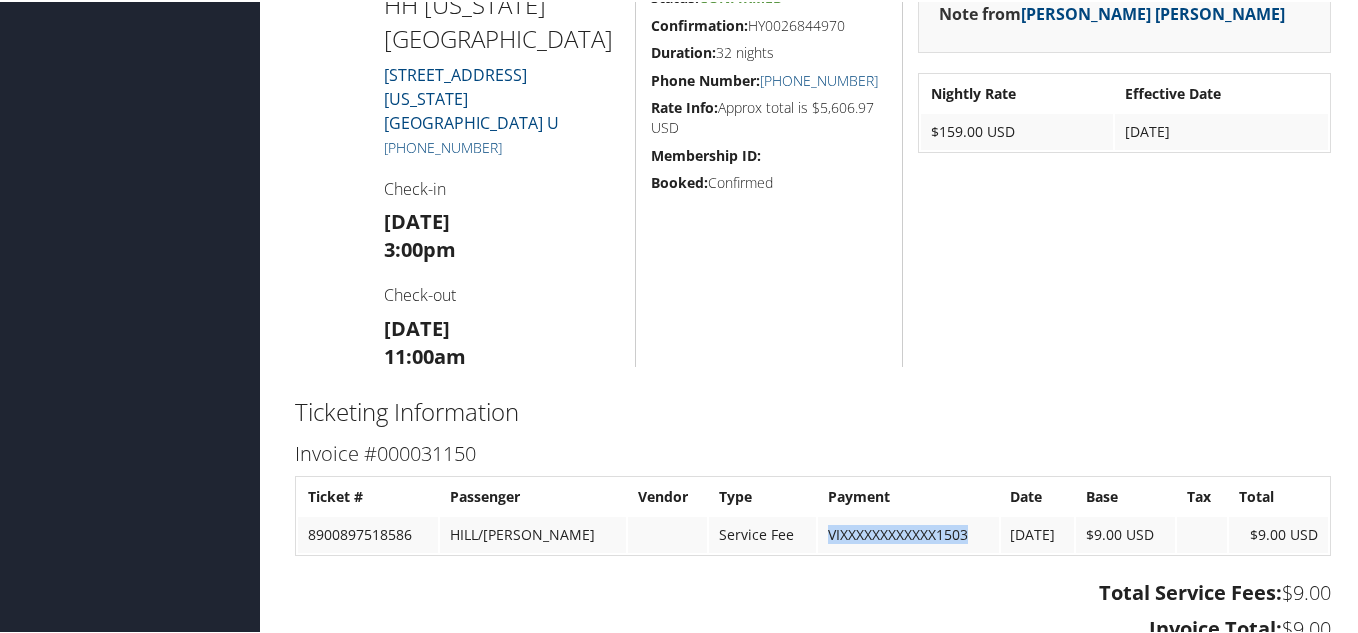 drag, startPoint x: 789, startPoint y: 501, endPoint x: 947, endPoint y: 497, distance: 158.05063 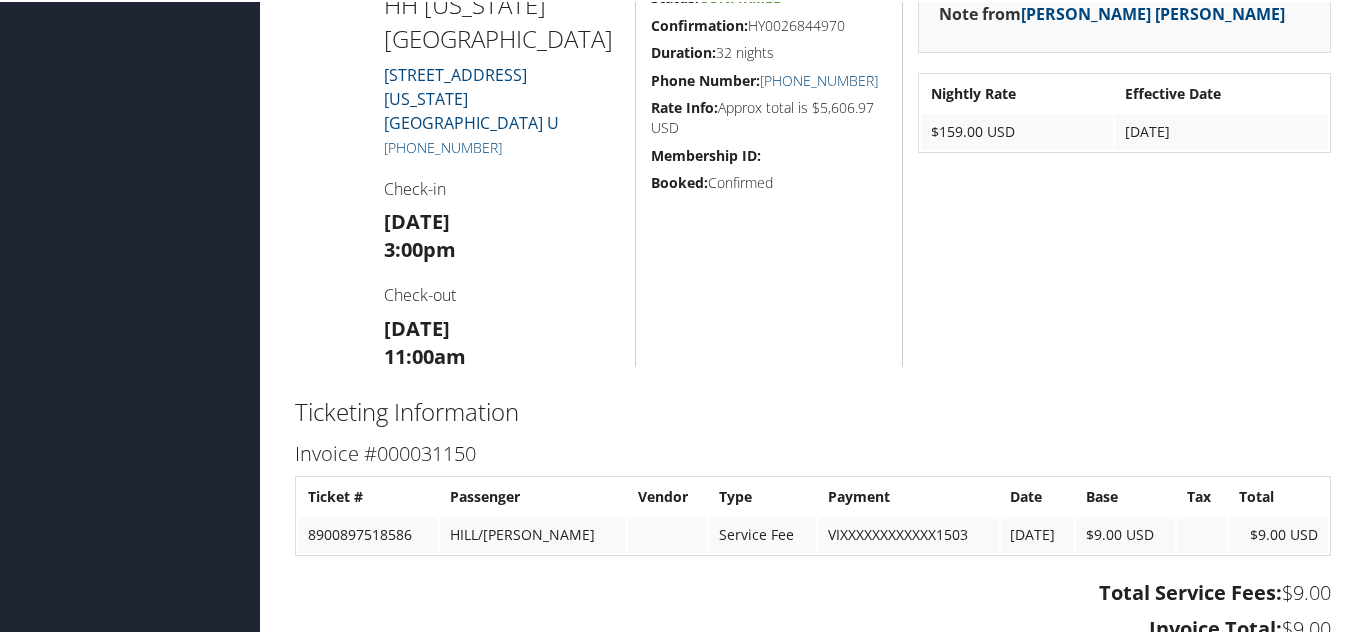 click on "Payment" at bounding box center [908, 495] 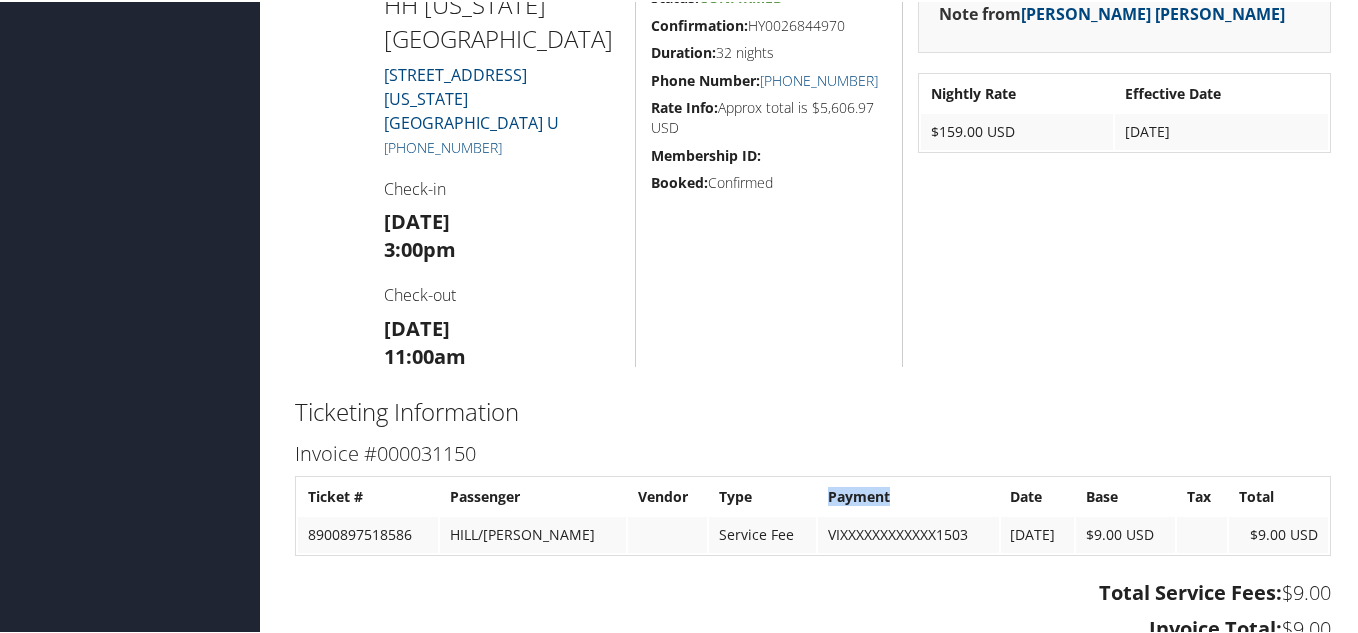 drag, startPoint x: 791, startPoint y: 466, endPoint x: 772, endPoint y: 465, distance: 19.026299 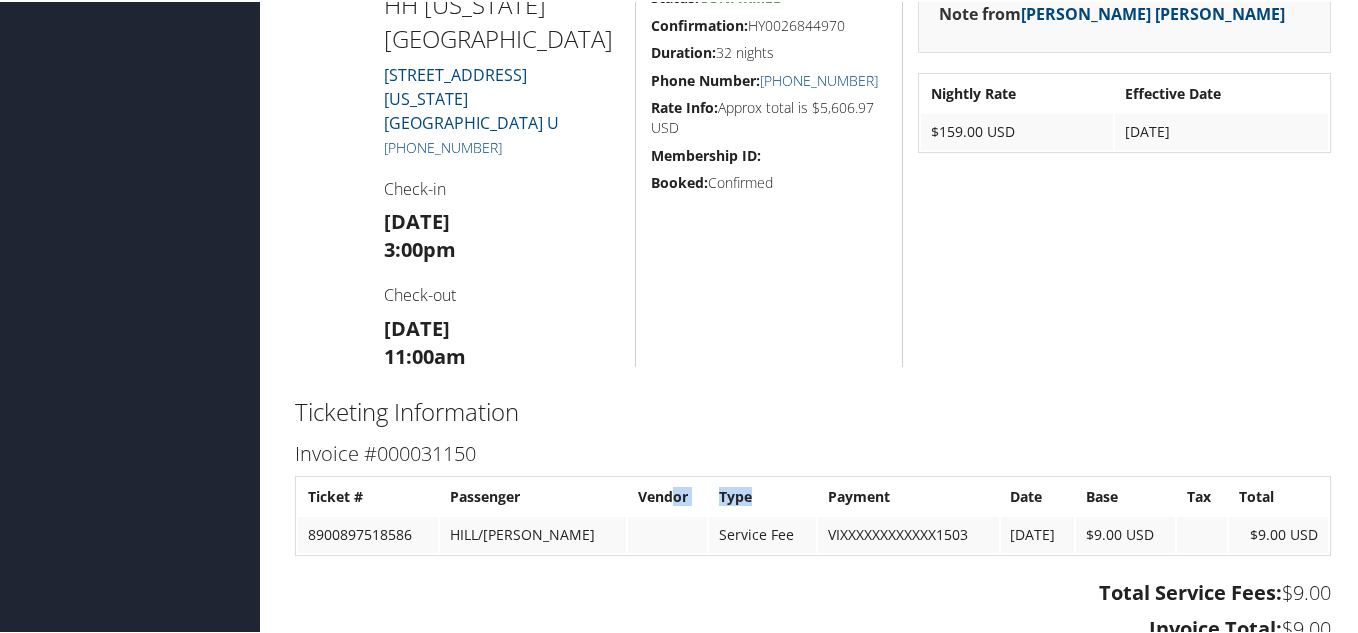 drag, startPoint x: 709, startPoint y: 459, endPoint x: 624, endPoint y: 463, distance: 85.09406 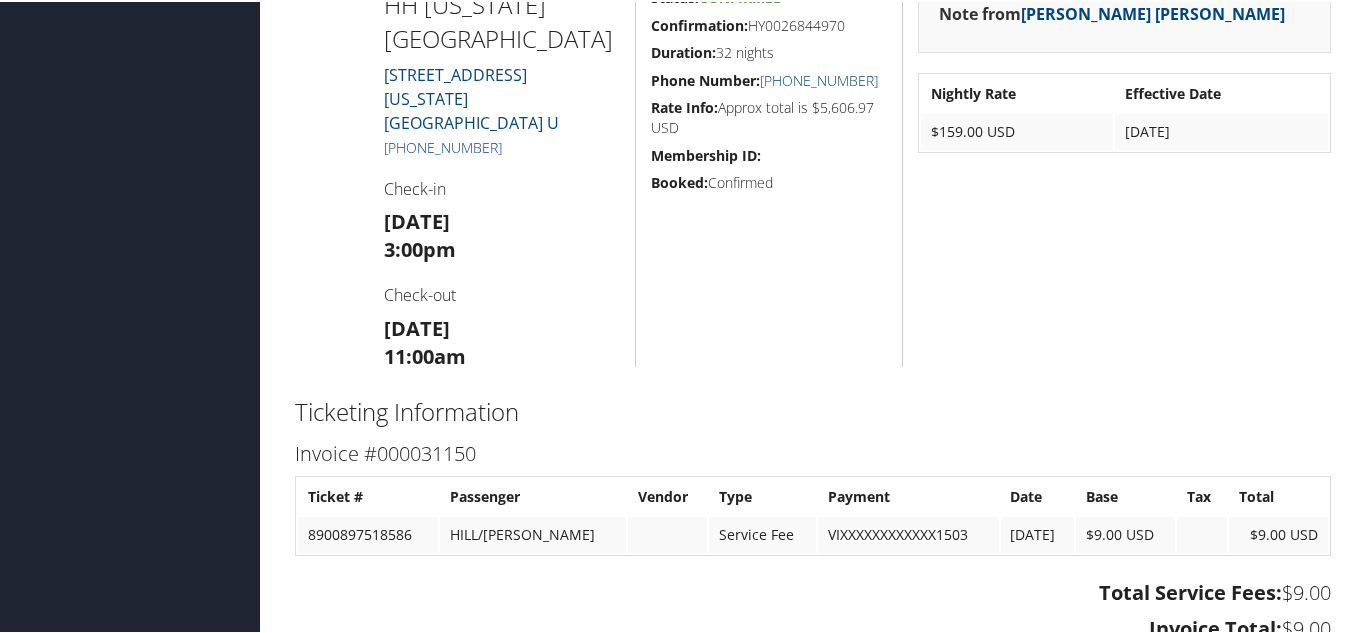 click on "Vendor" at bounding box center [667, 495] 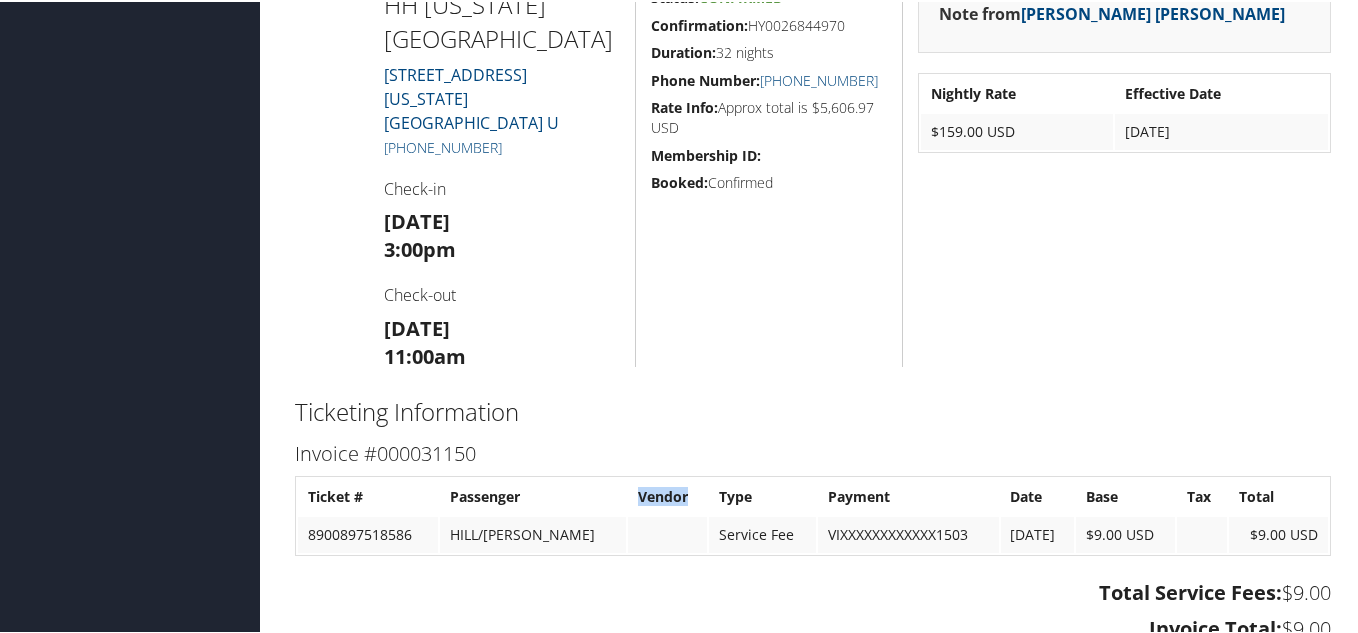 drag, startPoint x: 595, startPoint y: 465, endPoint x: 668, endPoint y: 465, distance: 73 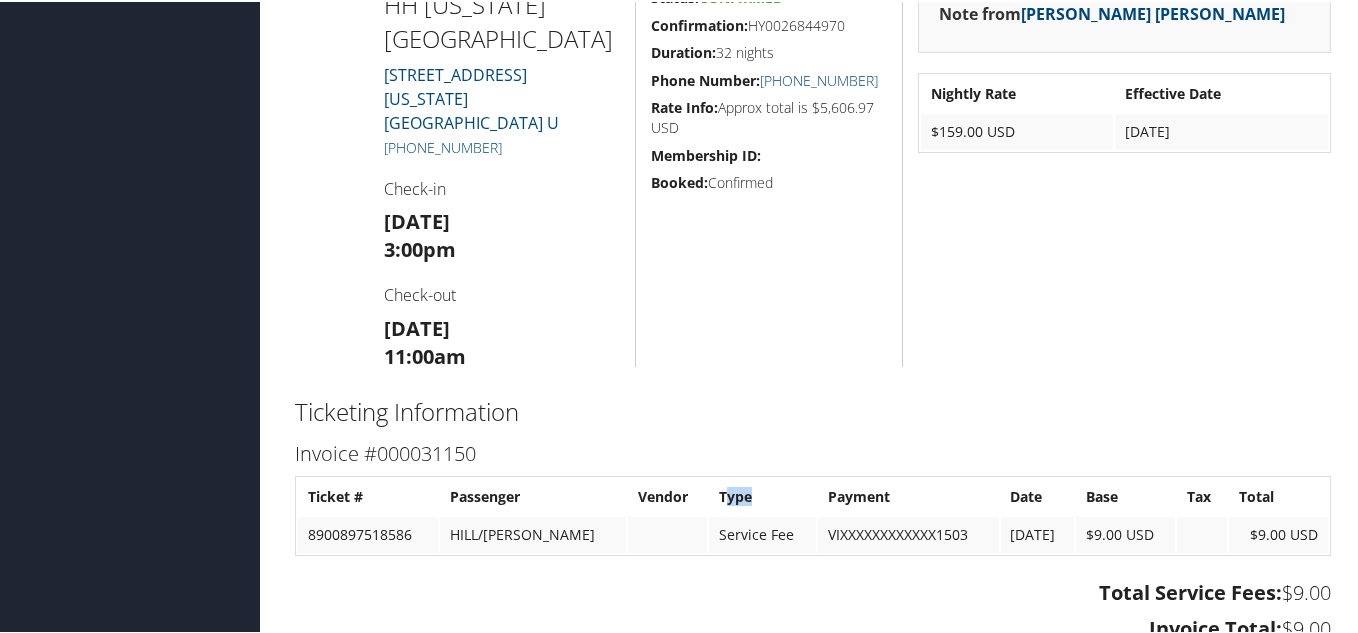 drag, startPoint x: 703, startPoint y: 468, endPoint x: 721, endPoint y: 471, distance: 18.248287 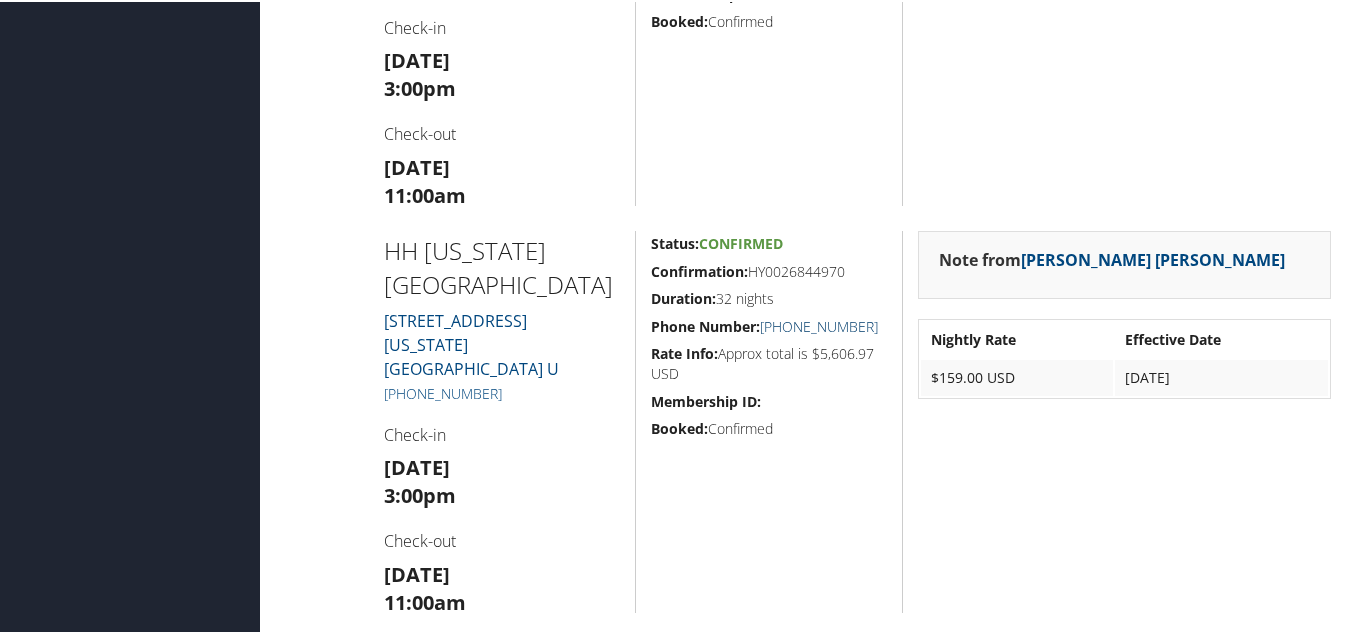 scroll, scrollTop: 2667, scrollLeft: 0, axis: vertical 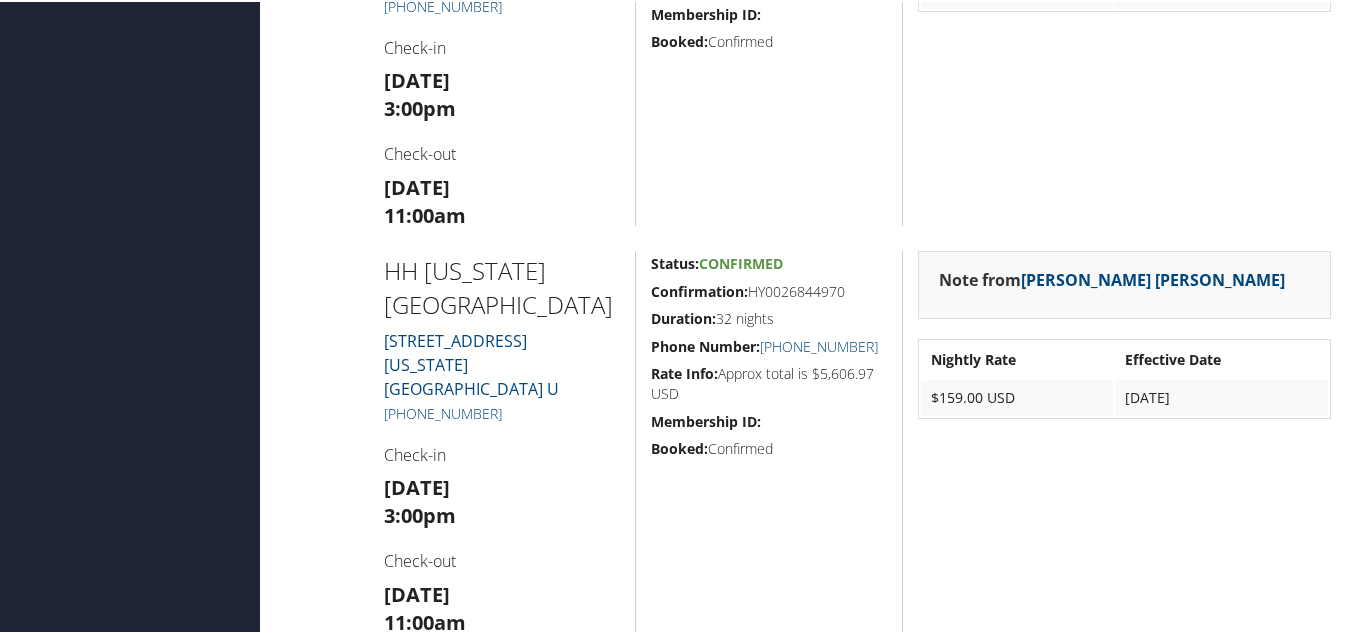 drag, startPoint x: 714, startPoint y: 291, endPoint x: 808, endPoint y: 295, distance: 94.08507 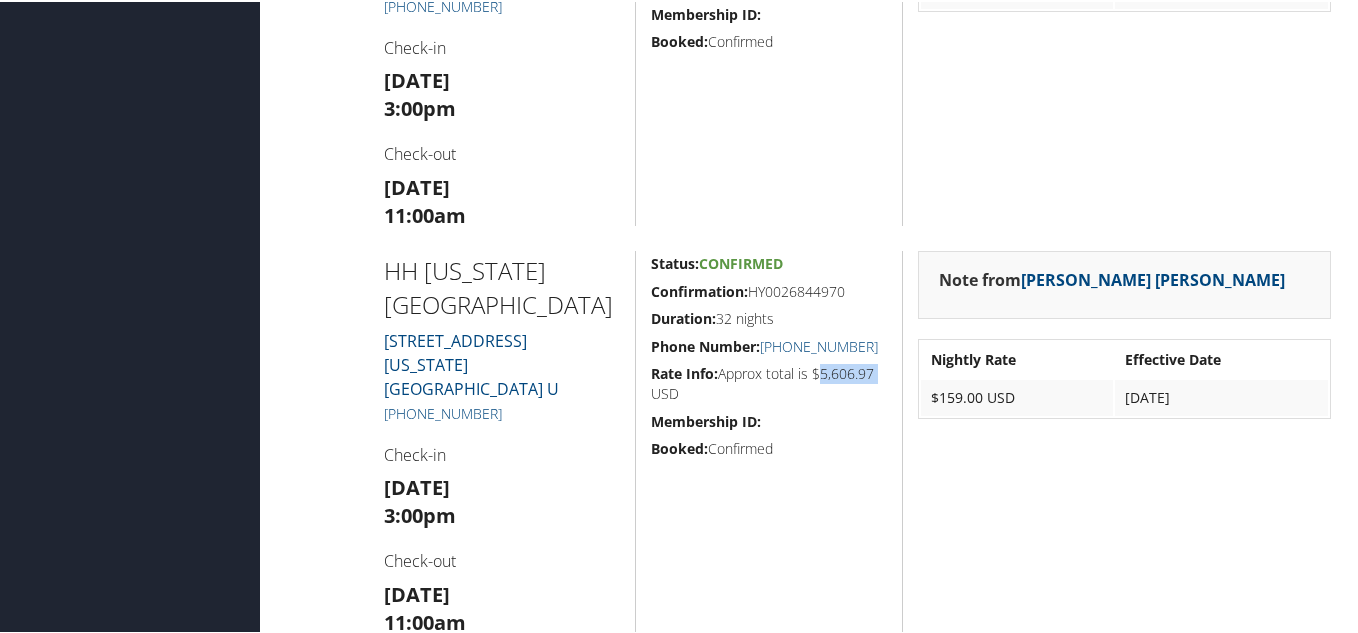 drag, startPoint x: 812, startPoint y: 347, endPoint x: 878, endPoint y: 355, distance: 66.48308 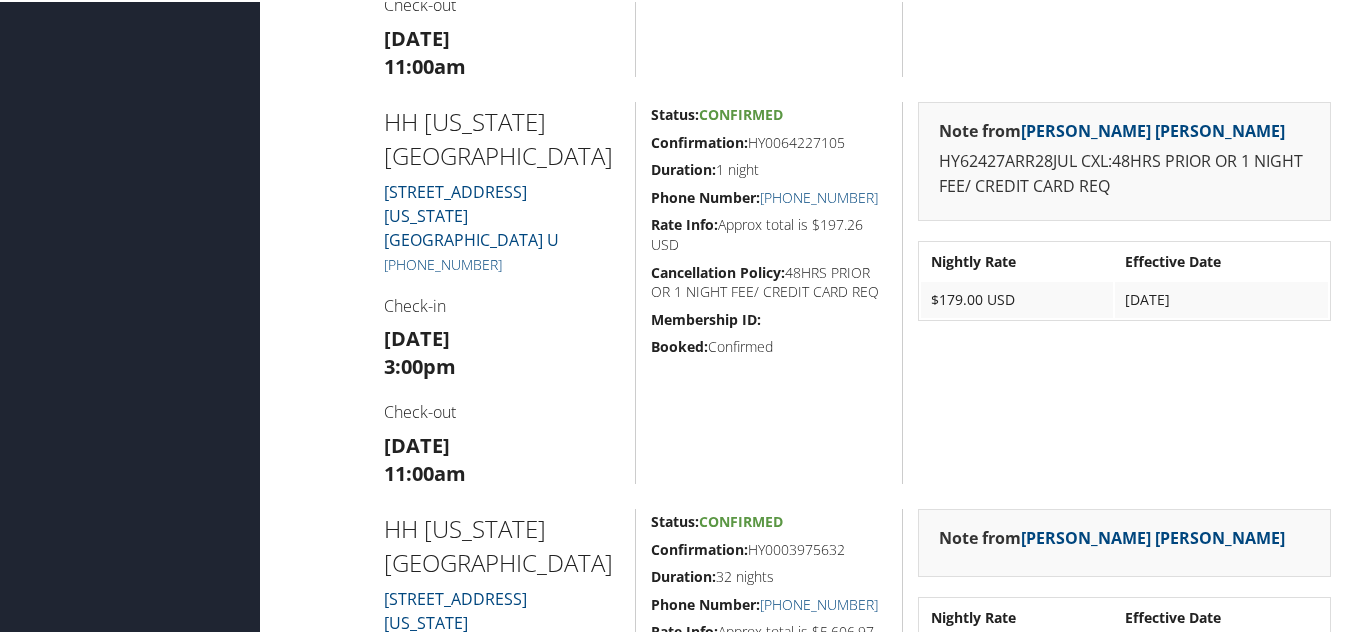 scroll, scrollTop: 1400, scrollLeft: 0, axis: vertical 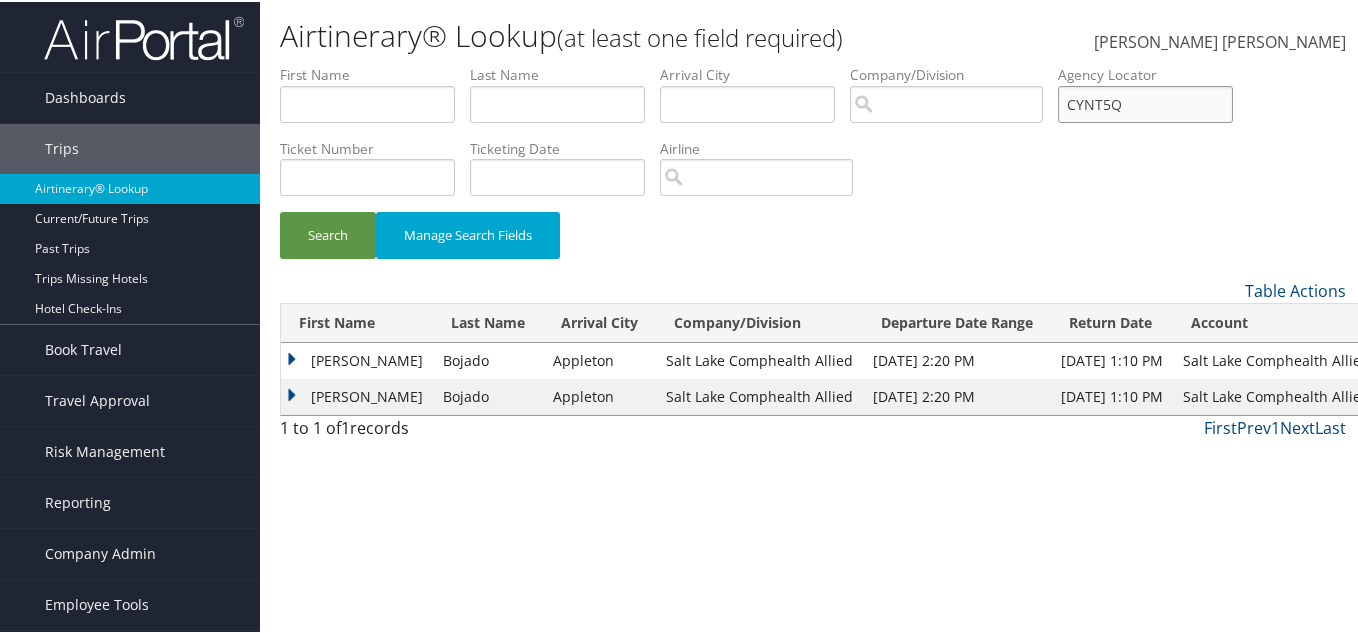 click on "CYNT5Q" at bounding box center [1145, 102] 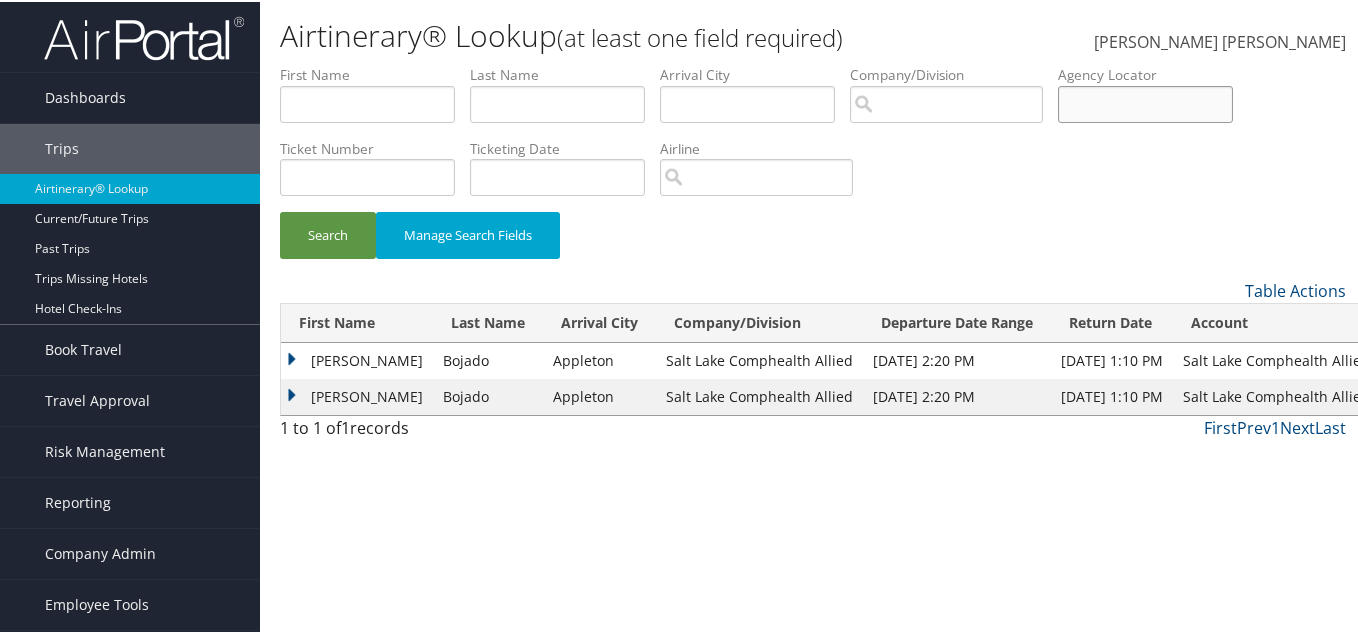 click at bounding box center (1145, 102) 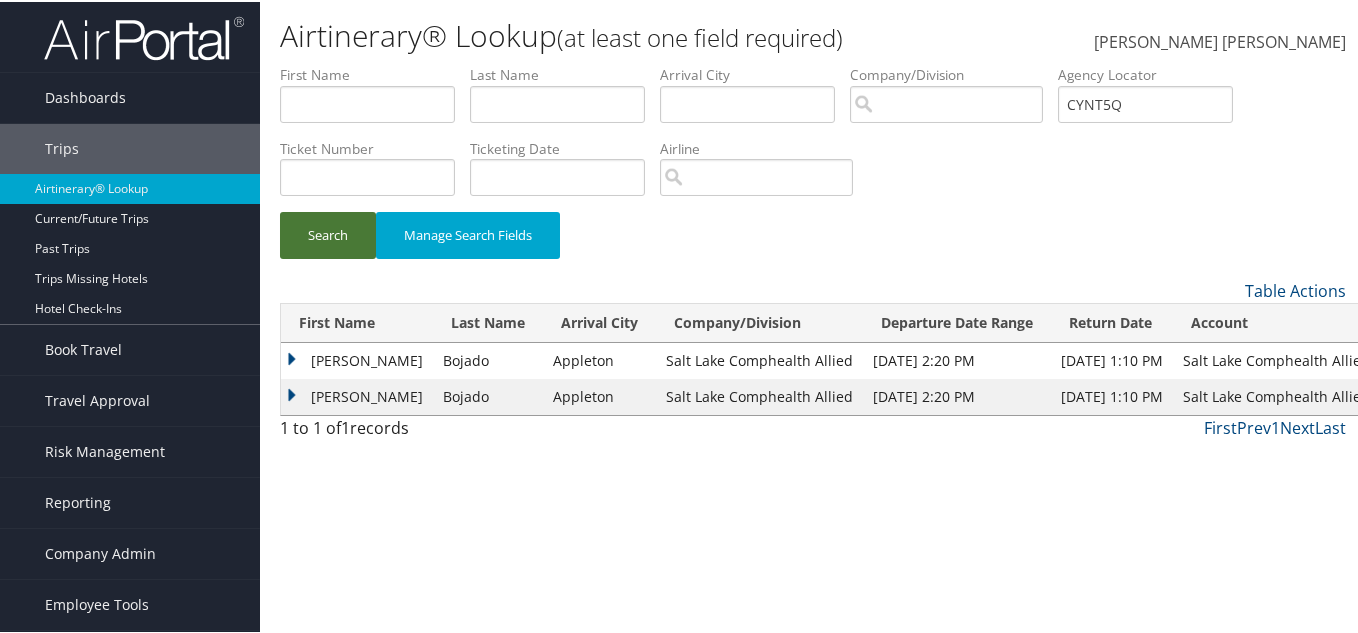 click on "Search" at bounding box center [328, 233] 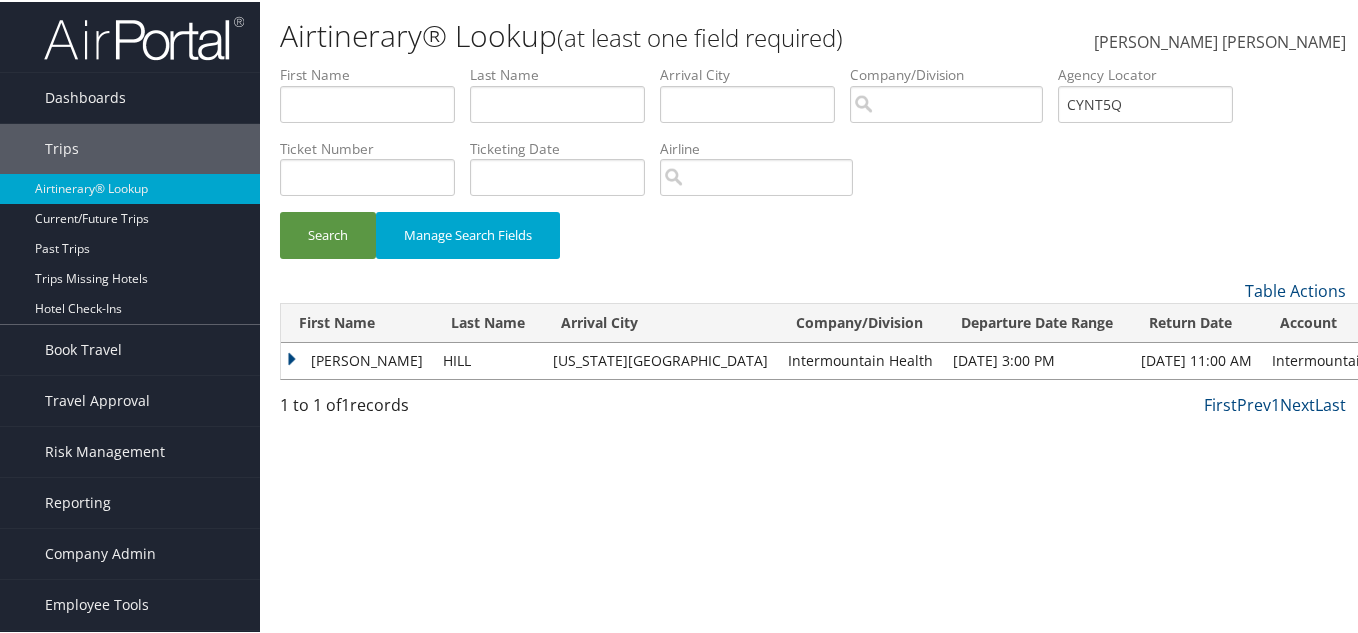 click on "CRAIG ALAN" at bounding box center [357, 359] 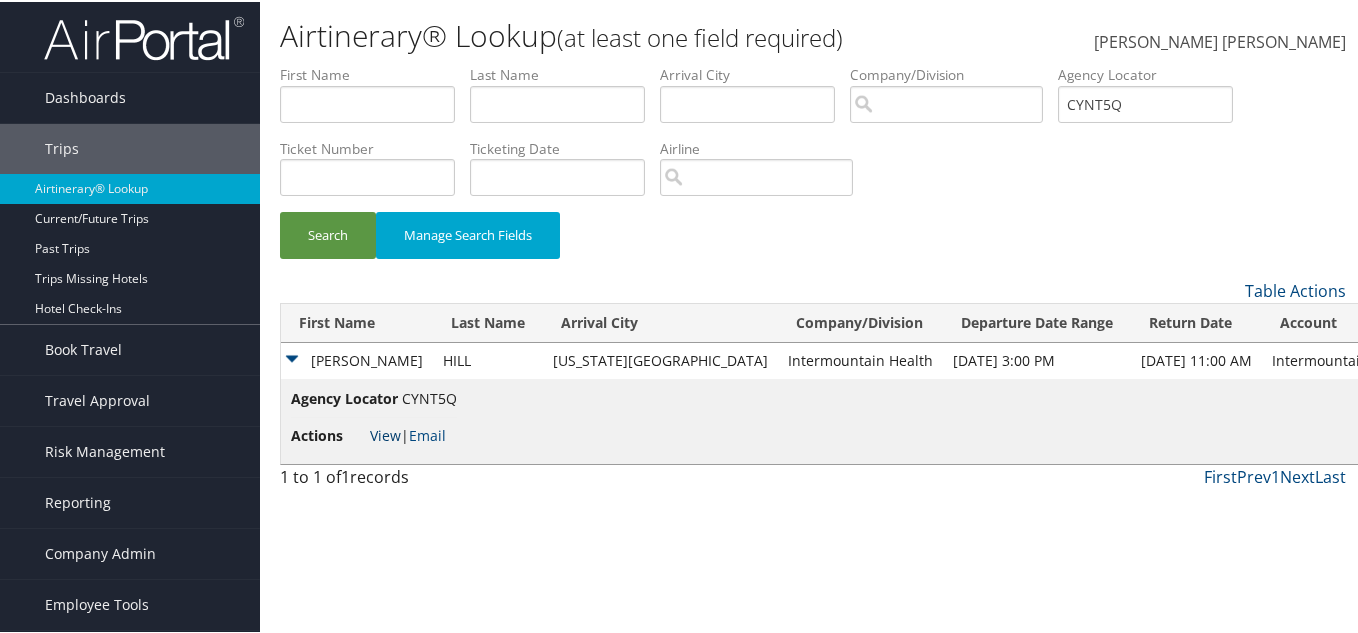 click on "View" at bounding box center [385, 433] 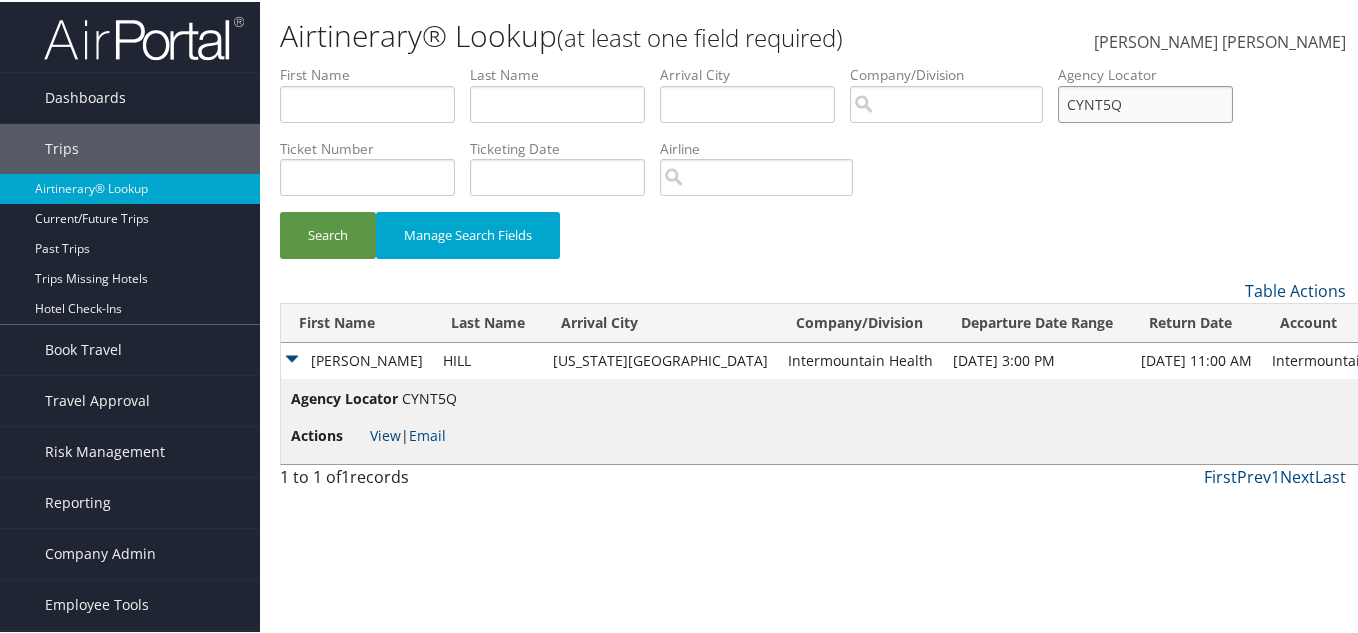 click on "CYNT5Q" at bounding box center (1145, 102) 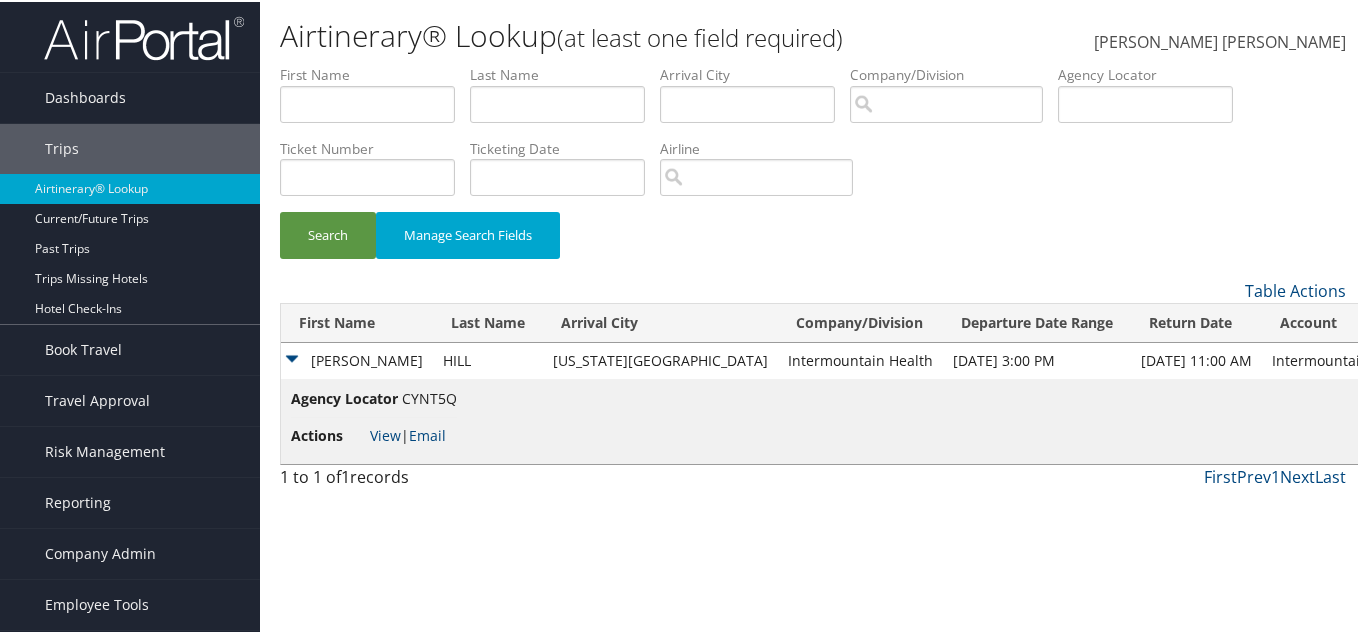 click on "Search Manage Search Fields" at bounding box center (813, 170) 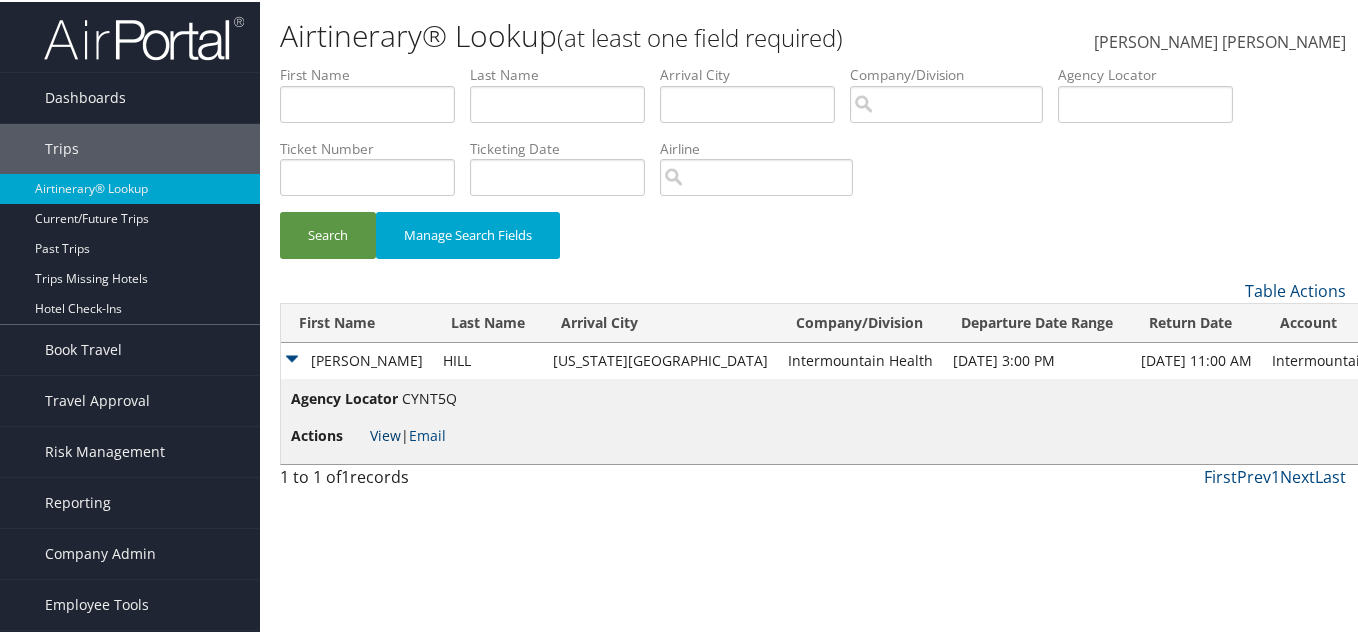 click on "View" at bounding box center (385, 433) 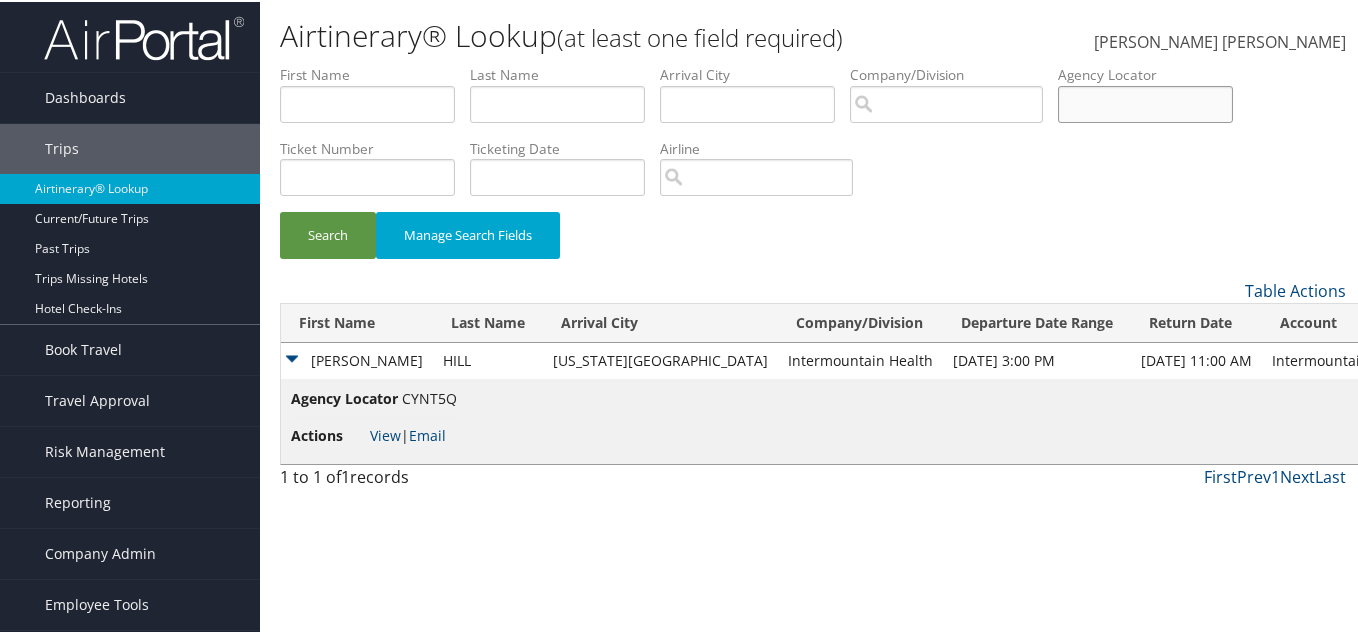 click at bounding box center [1145, 102] 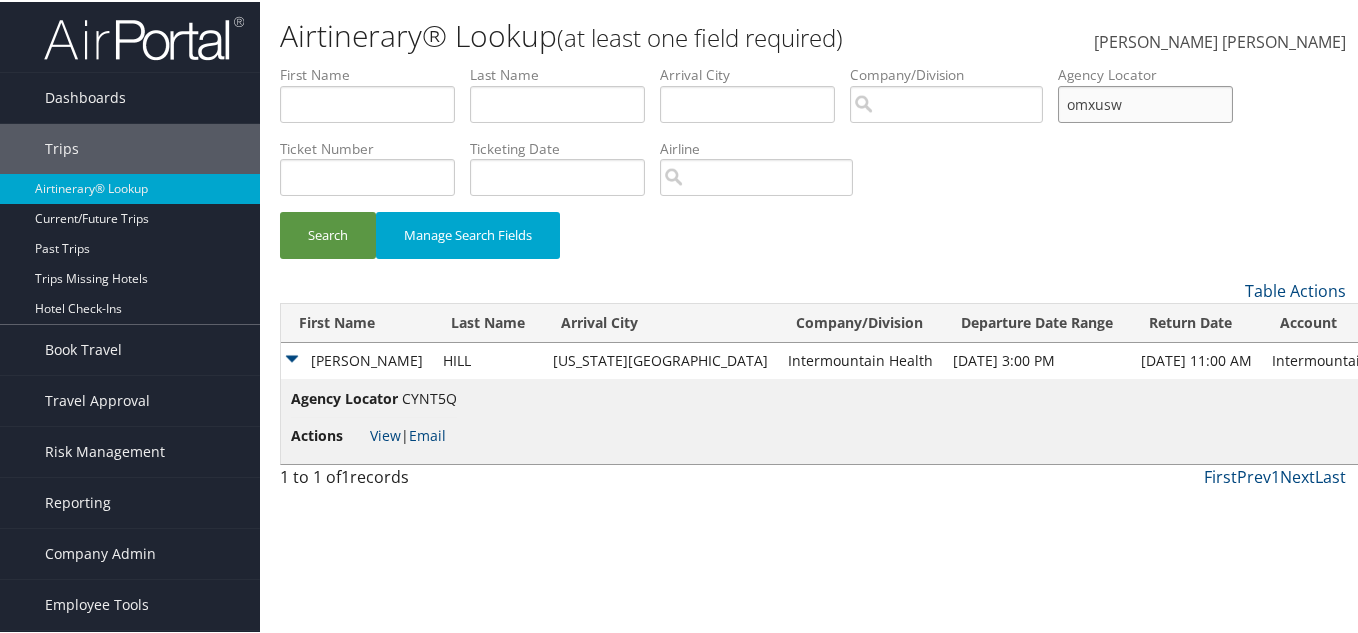 type on "omxusw" 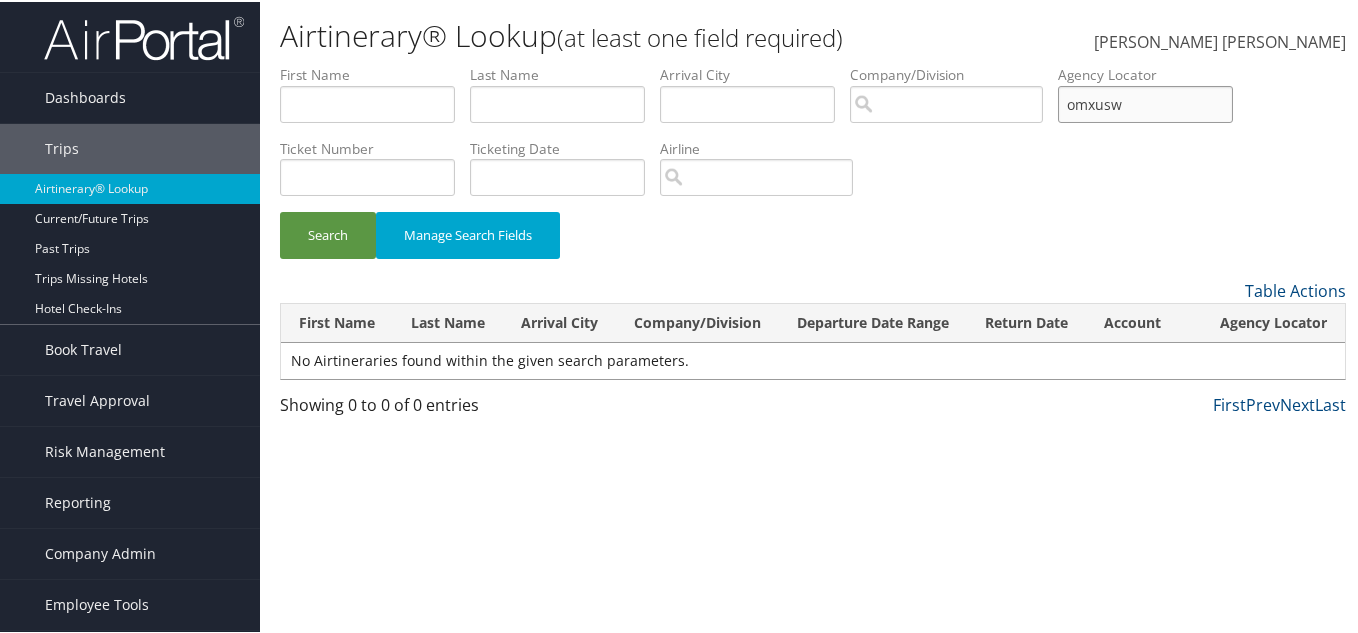 drag, startPoint x: 1198, startPoint y: 98, endPoint x: 1102, endPoint y: 109, distance: 96.62815 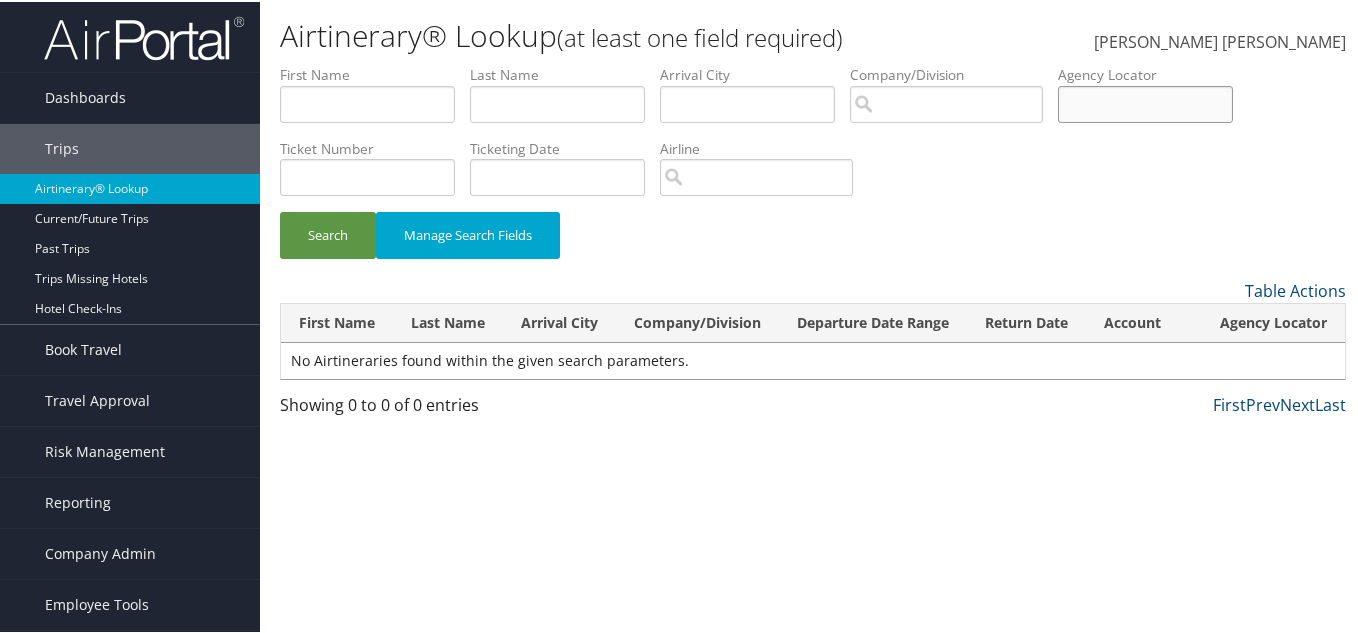 paste on "omxusw" 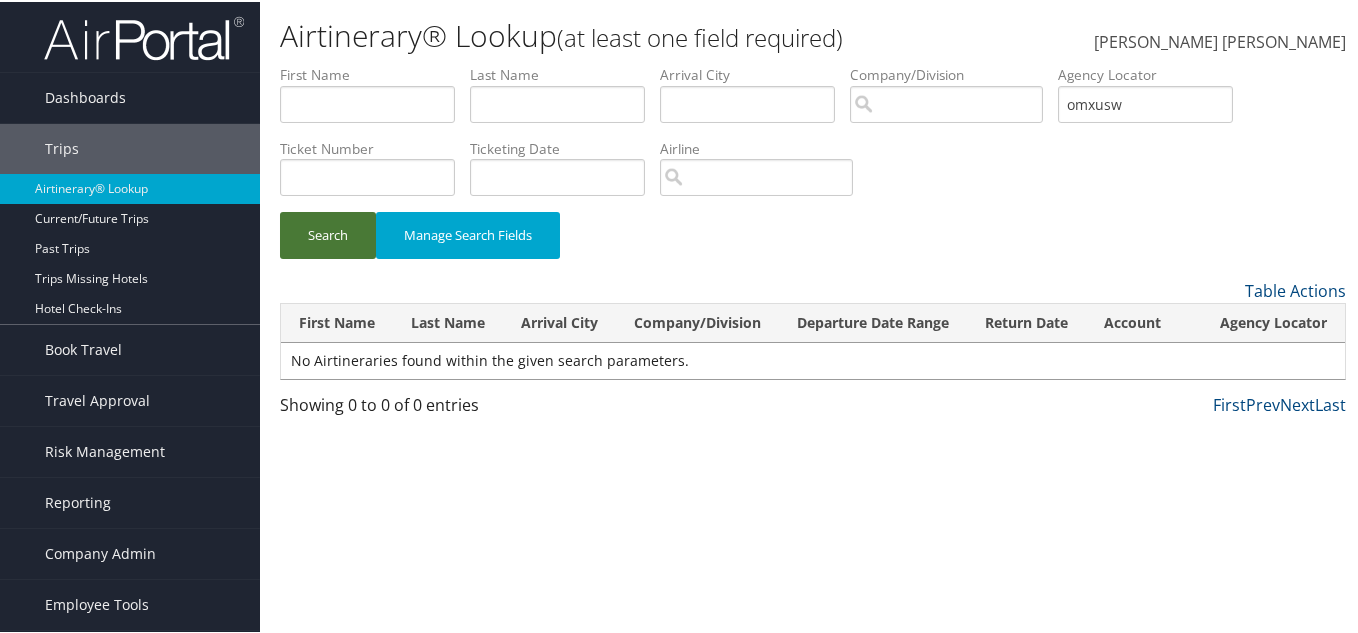 click on "Search" at bounding box center [328, 233] 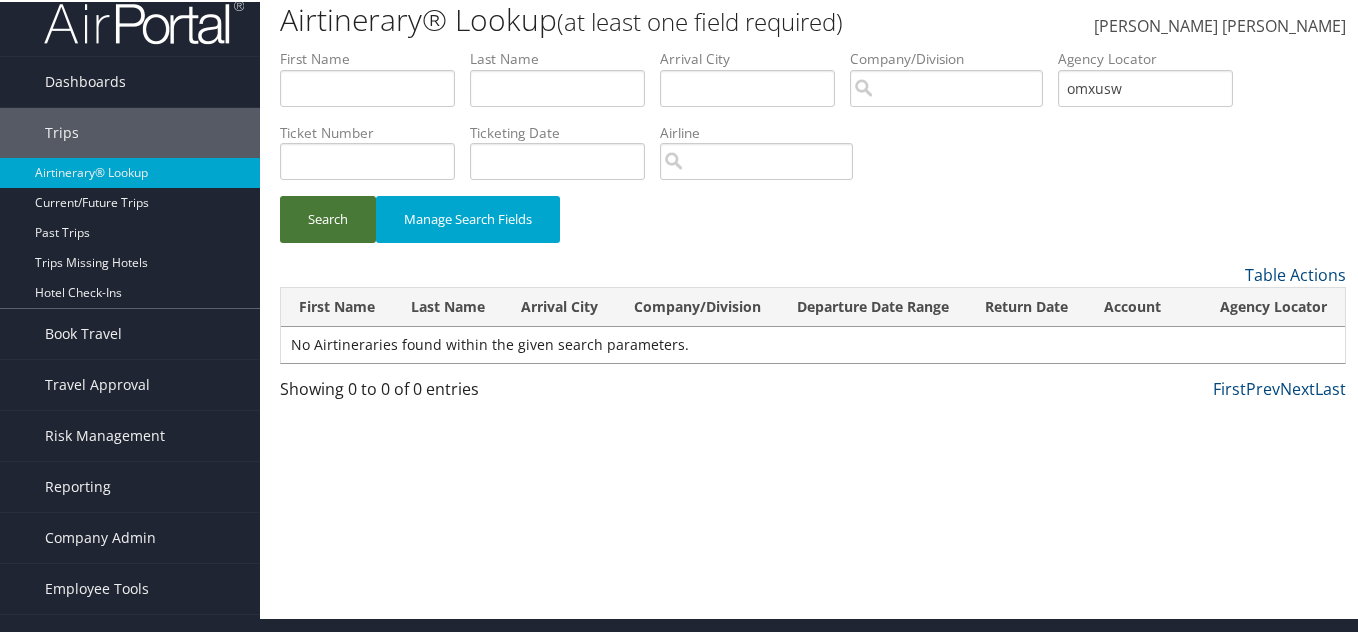 scroll, scrollTop: 0, scrollLeft: 0, axis: both 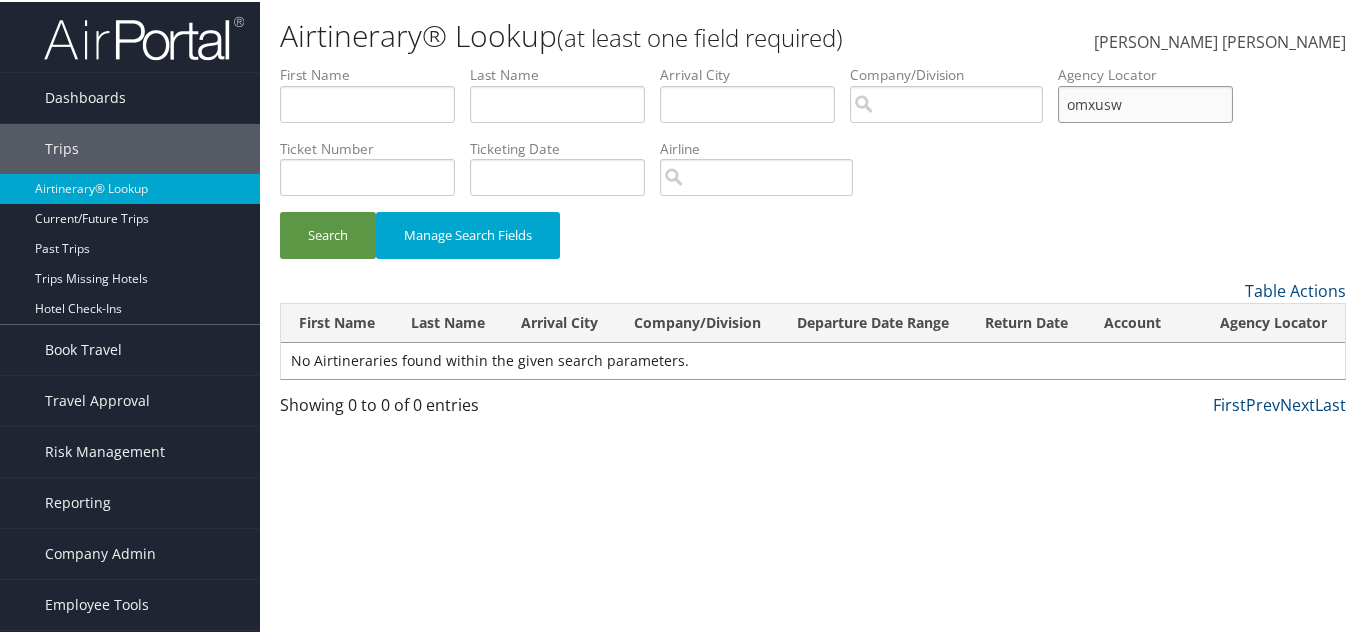 drag, startPoint x: 1214, startPoint y: 96, endPoint x: 940, endPoint y: 93, distance: 274.01642 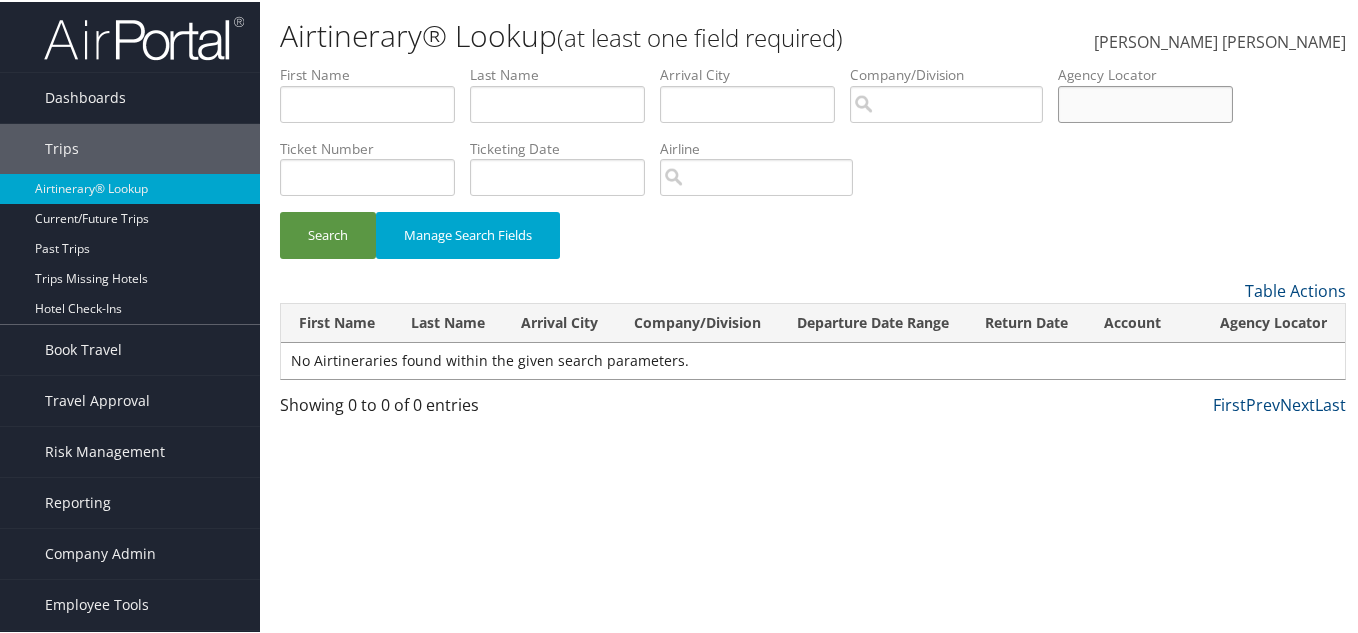 type 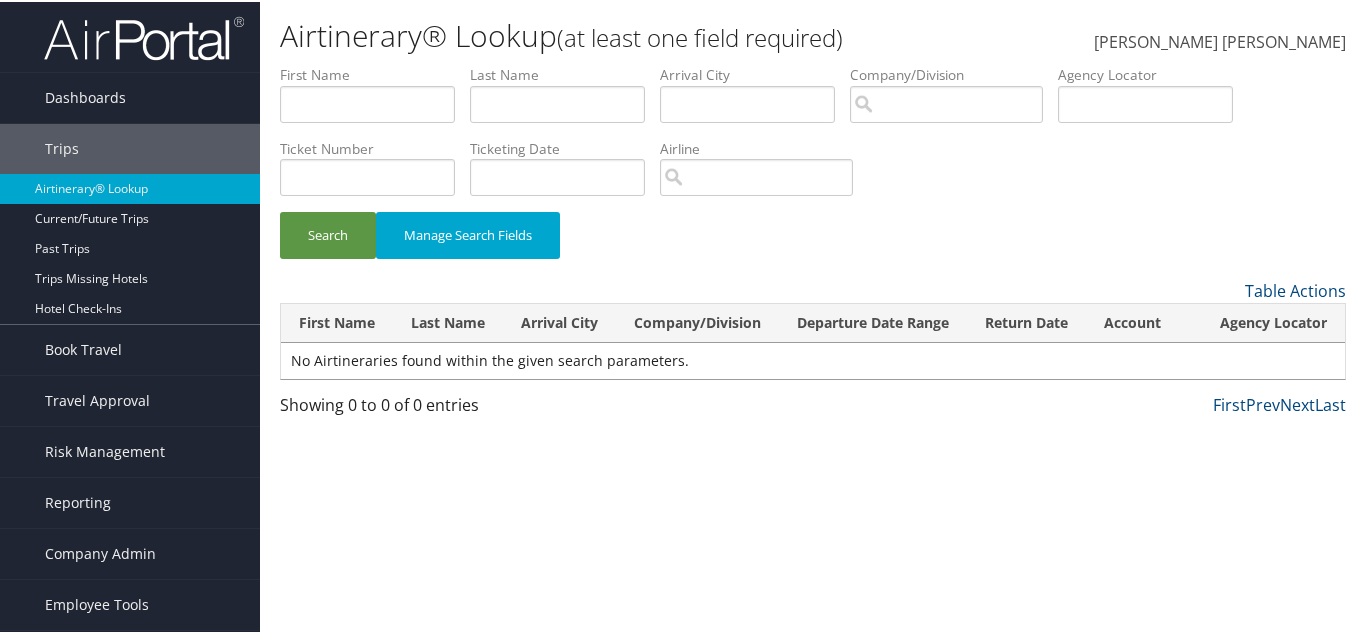click on "[PERSON_NAME] [PERSON_NAME]" at bounding box center [1220, 40] 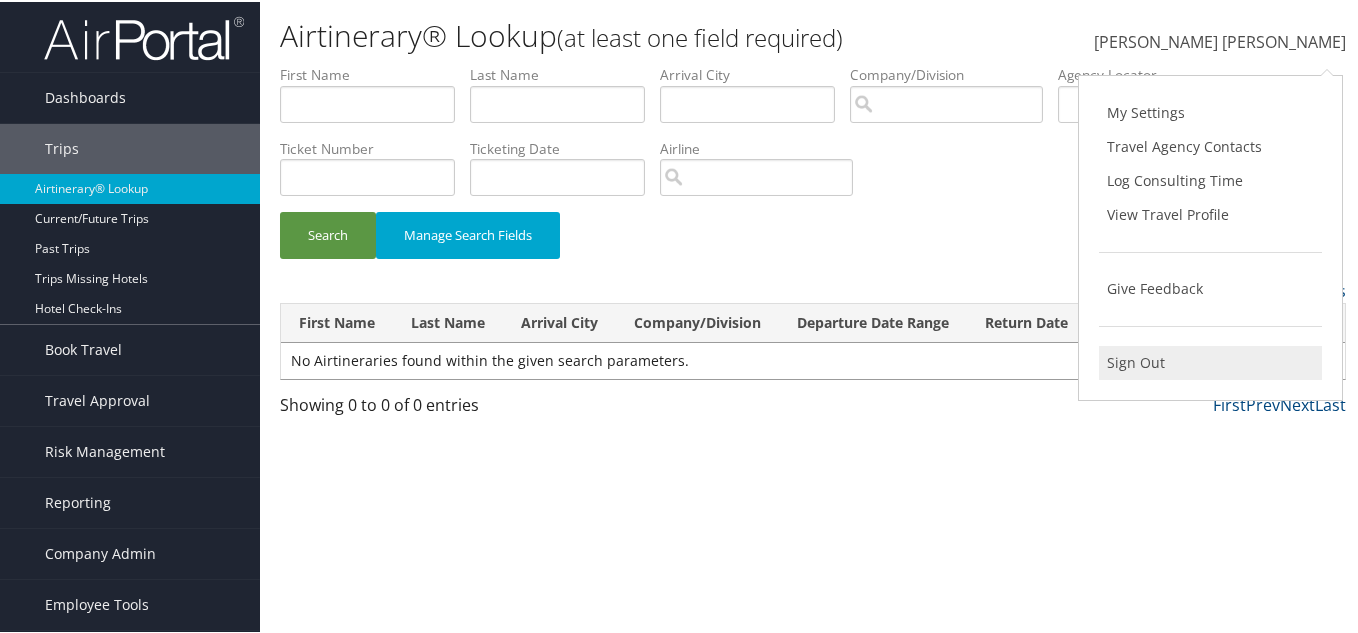 click on "Sign Out" at bounding box center (1210, 361) 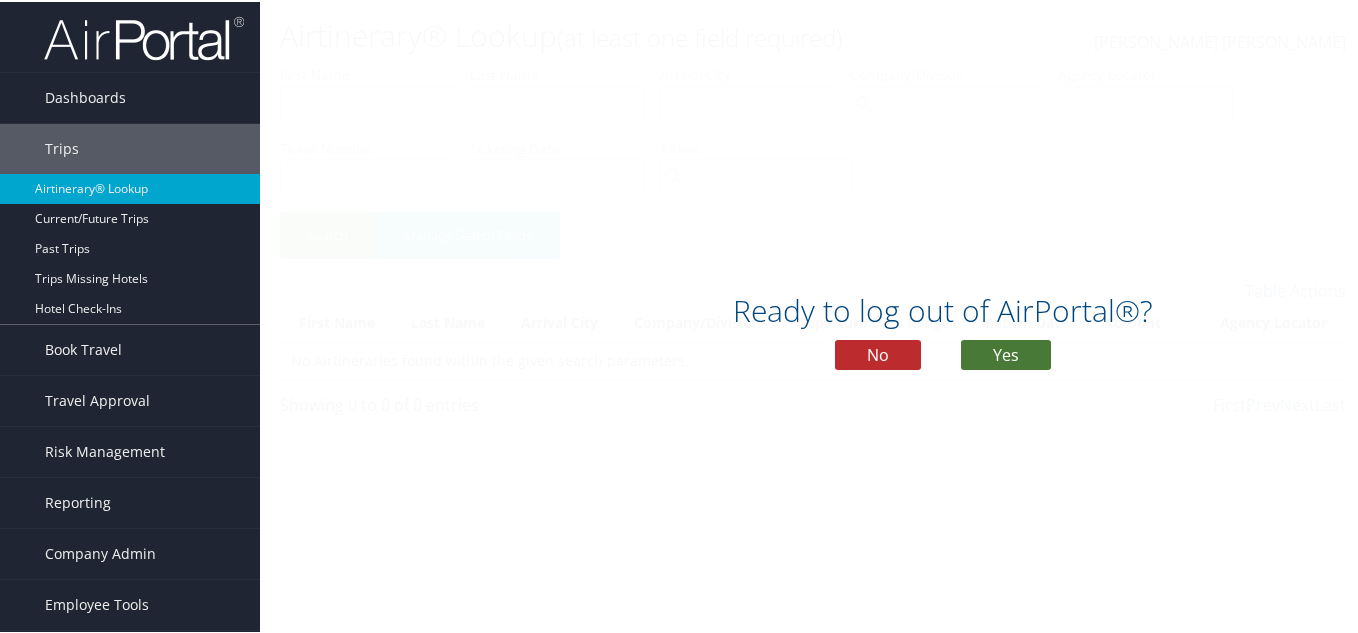 click on "Yes" at bounding box center (1006, 353) 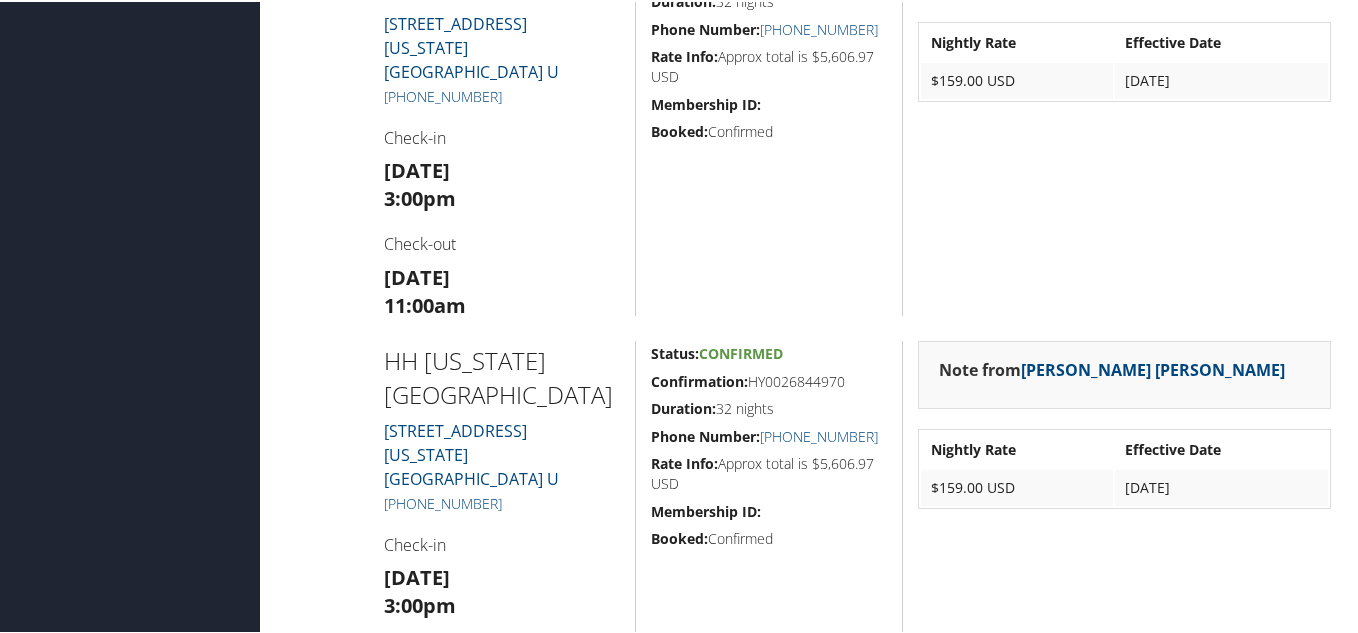 scroll, scrollTop: 2190, scrollLeft: 0, axis: vertical 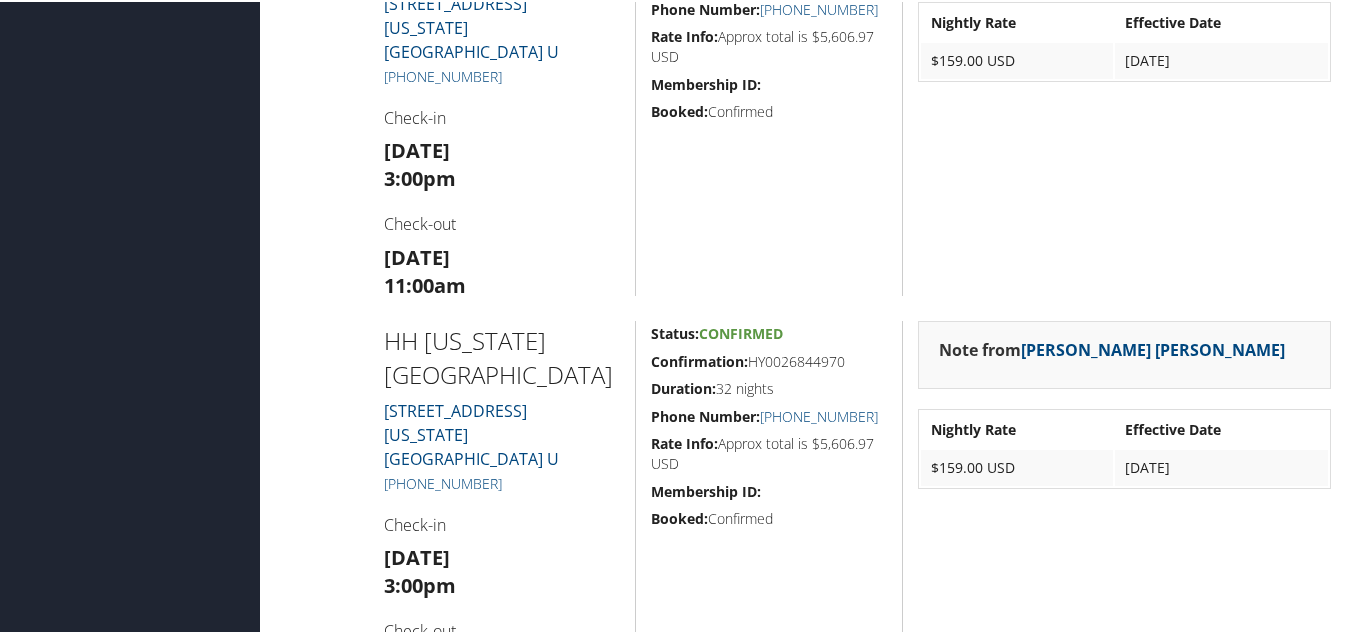 drag, startPoint x: 1196, startPoint y: 334, endPoint x: 457, endPoint y: 106, distance: 773.3725 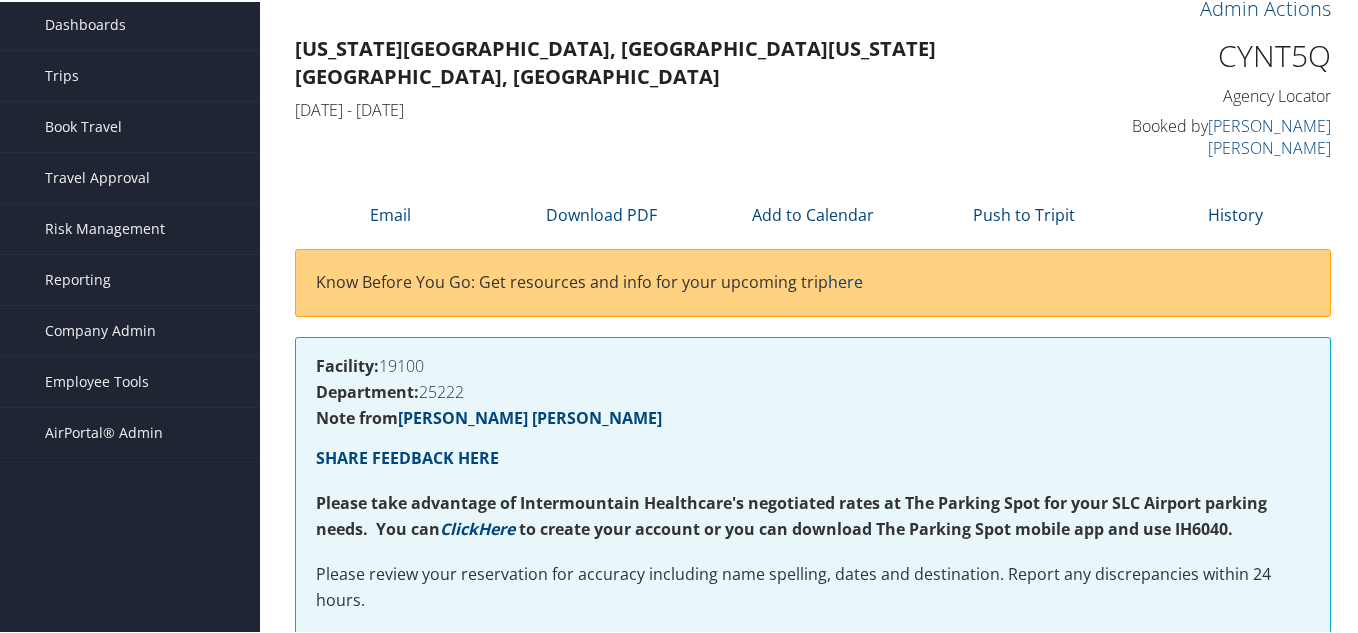scroll, scrollTop: 0, scrollLeft: 0, axis: both 